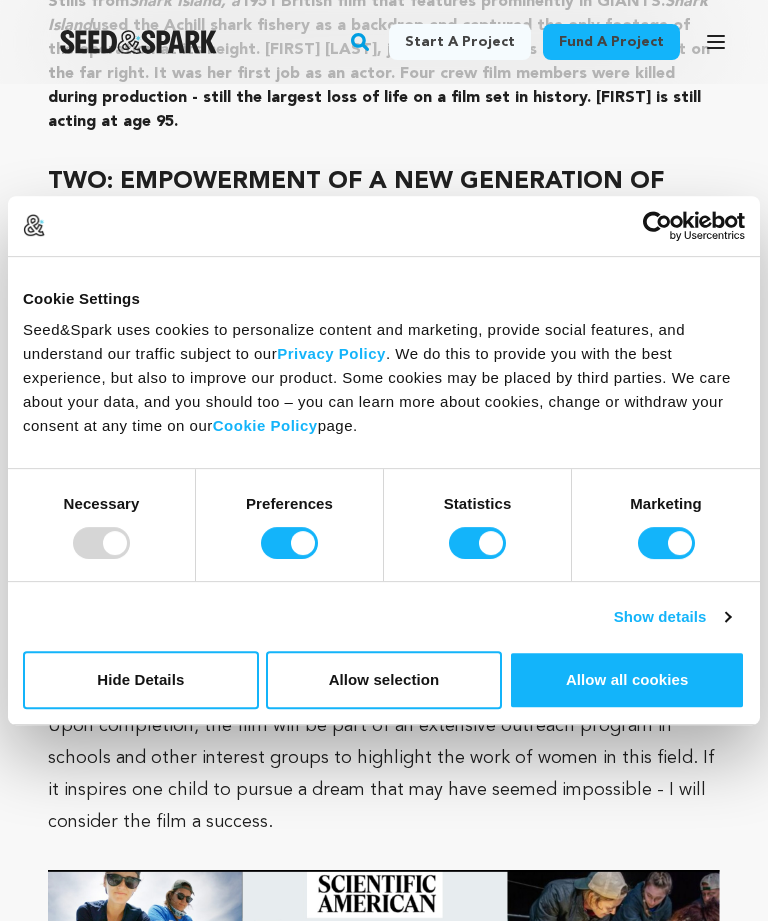 scroll, scrollTop: 4244, scrollLeft: 0, axis: vertical 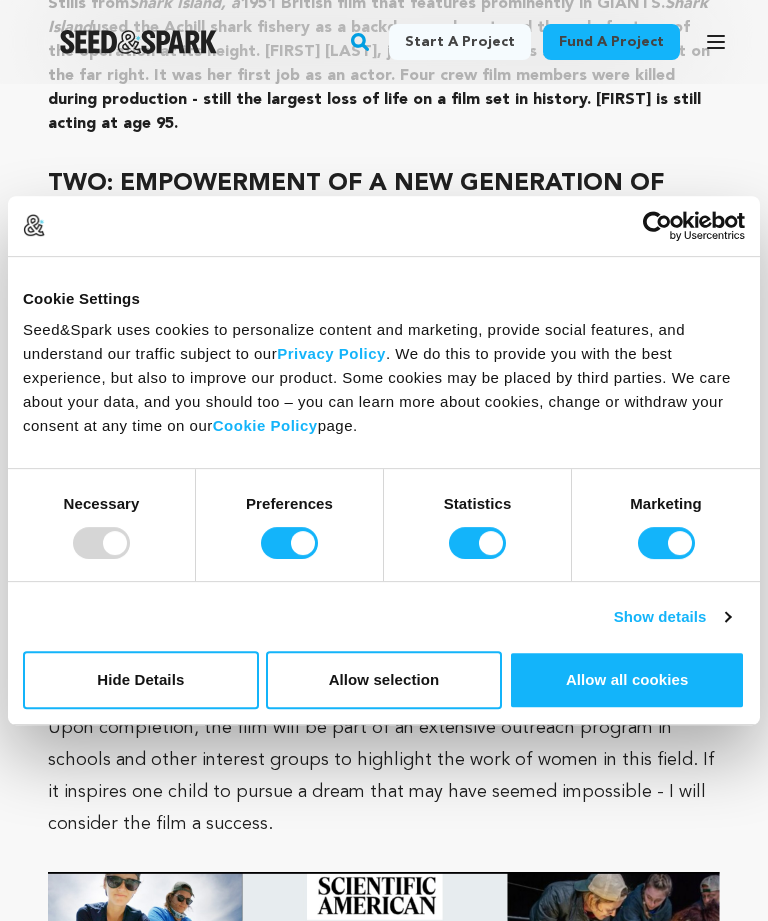 click on "Allow all cookies" at bounding box center (627, 680) 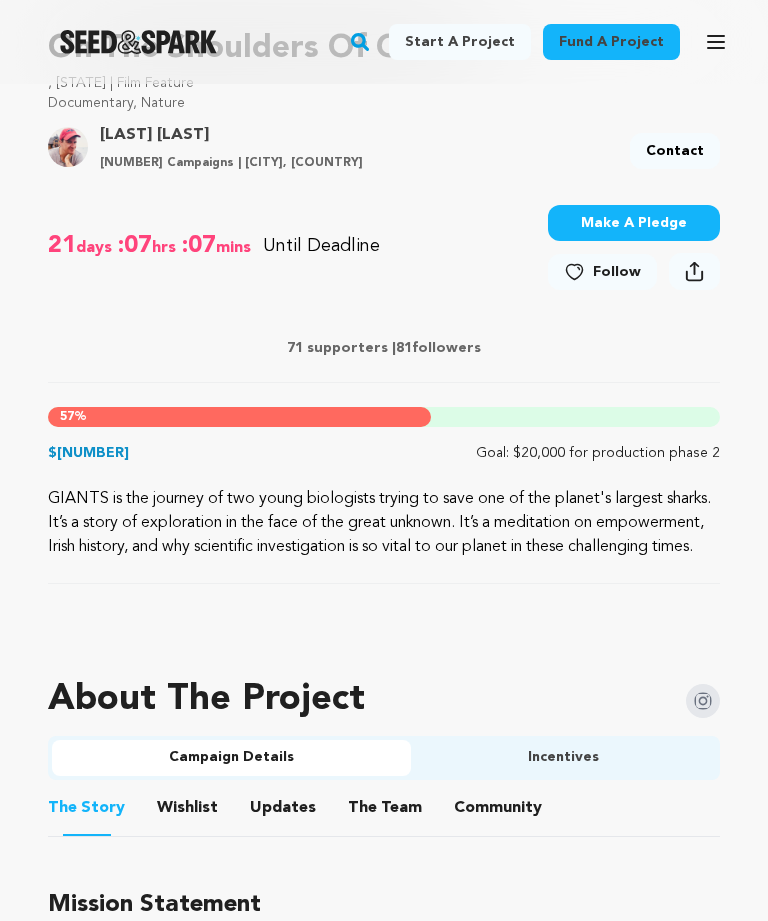scroll, scrollTop: 674, scrollLeft: 0, axis: vertical 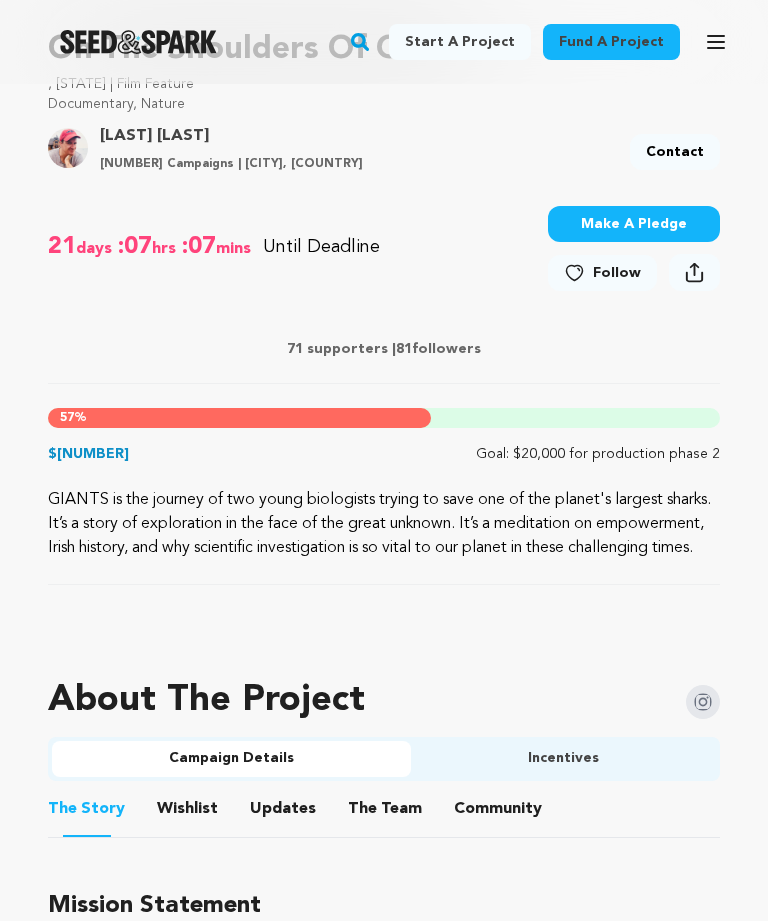 click on "Wishlist" at bounding box center (188, 813) 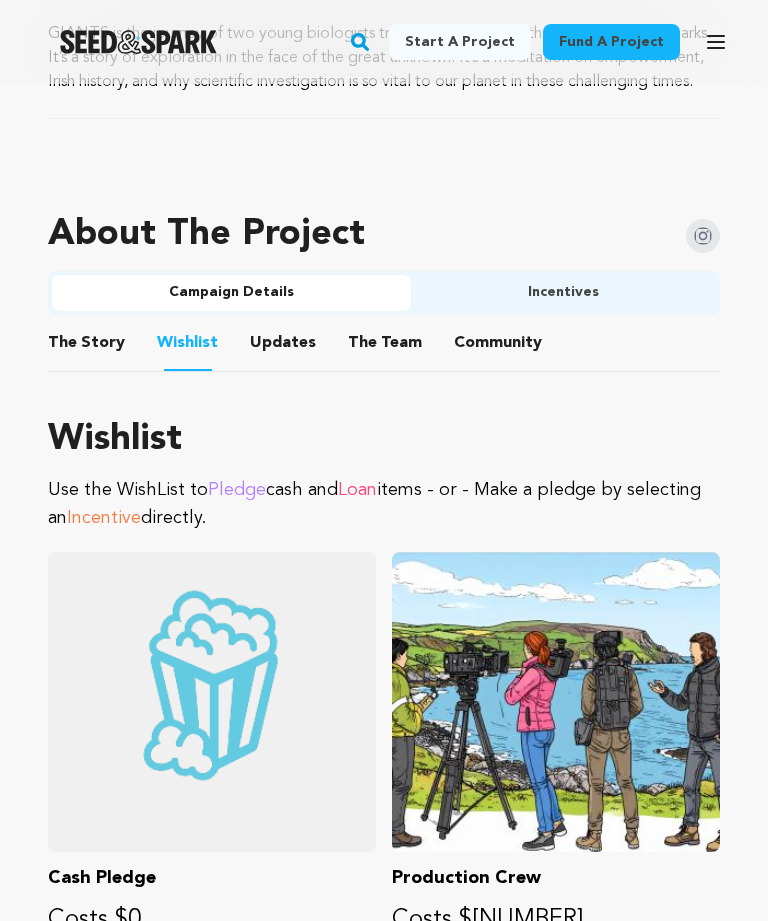 scroll, scrollTop: 1138, scrollLeft: 0, axis: vertical 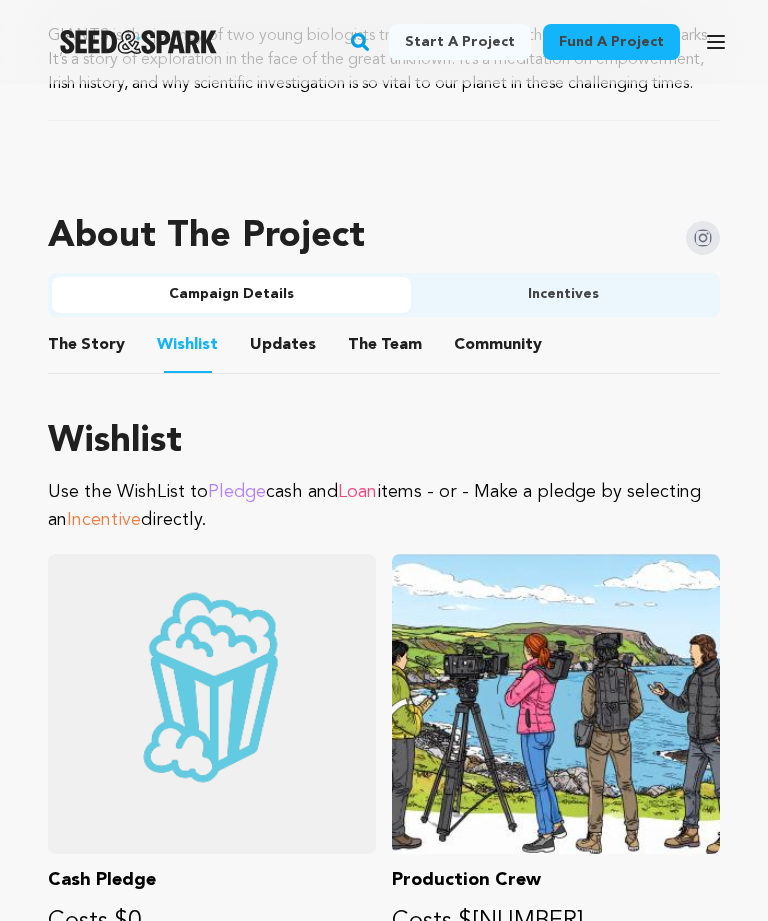 click on "Updates" at bounding box center [283, 349] 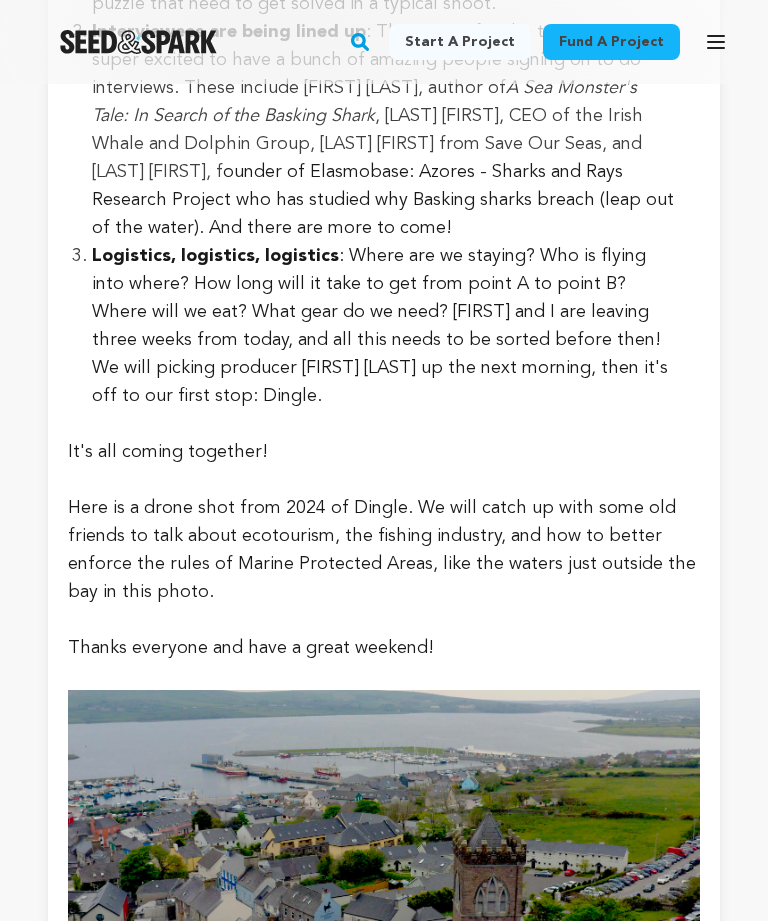 scroll, scrollTop: 2331, scrollLeft: 0, axis: vertical 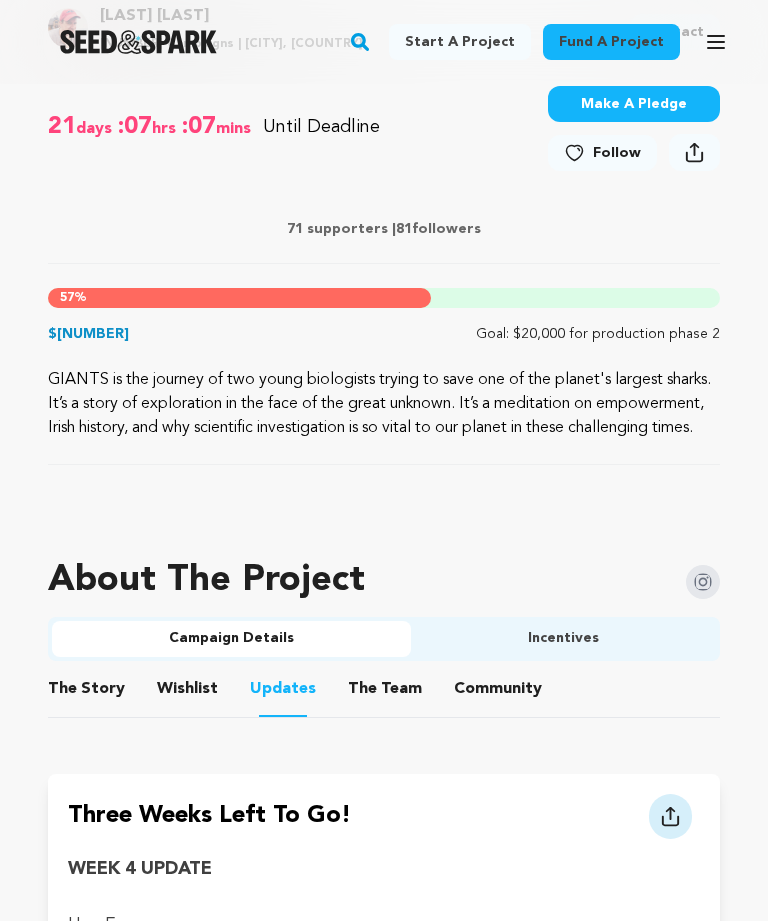 click on "The Team" at bounding box center (385, 693) 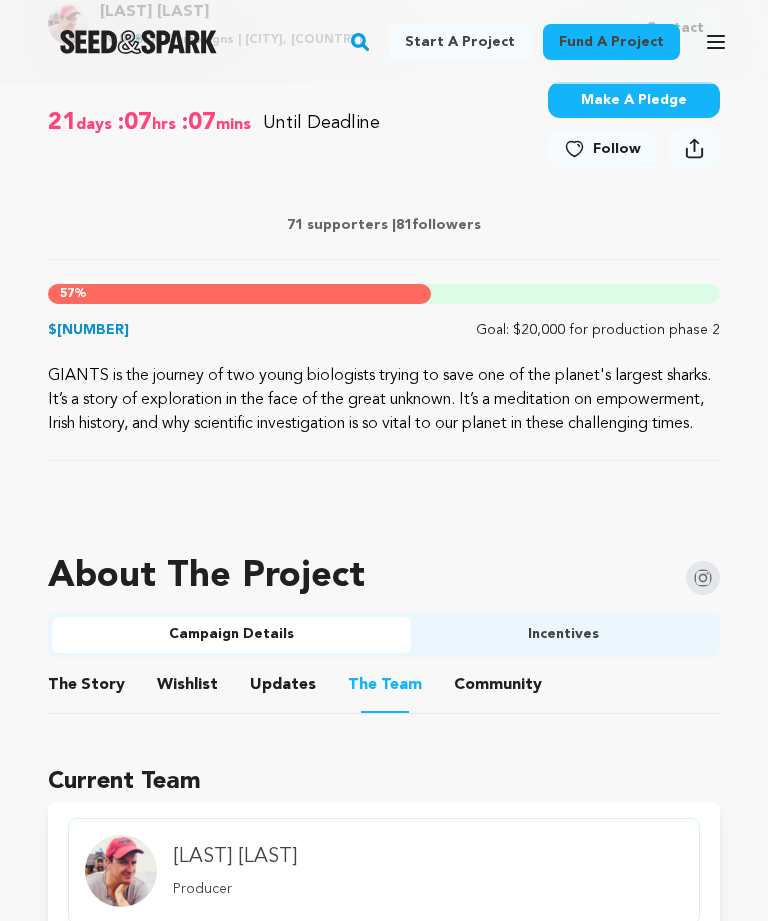 scroll, scrollTop: 798, scrollLeft: 0, axis: vertical 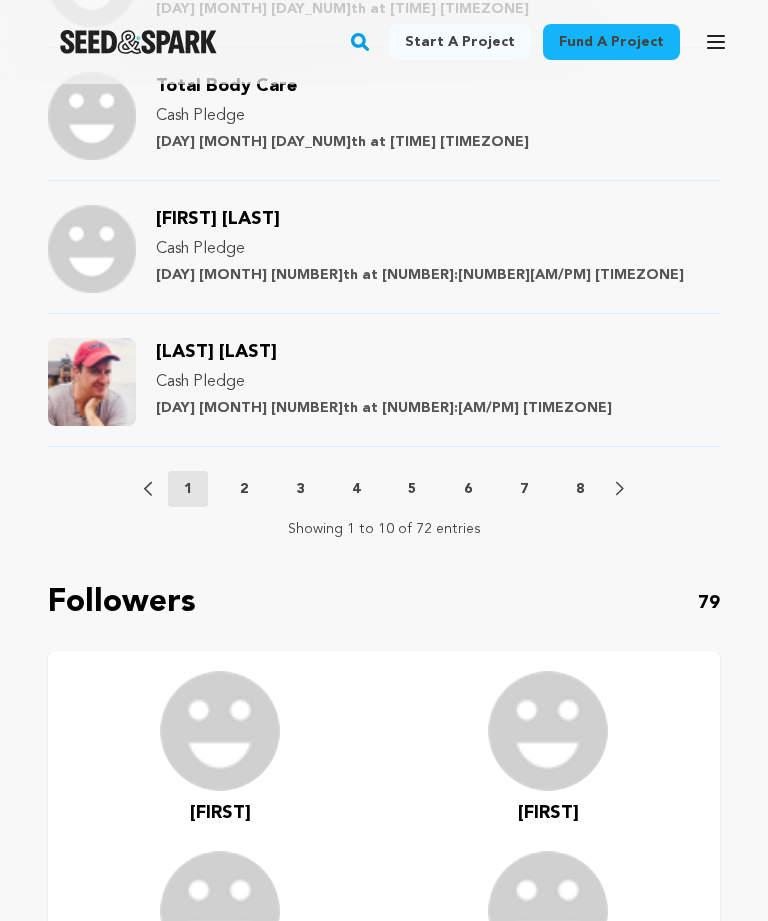 click on "2" at bounding box center (244, 490) 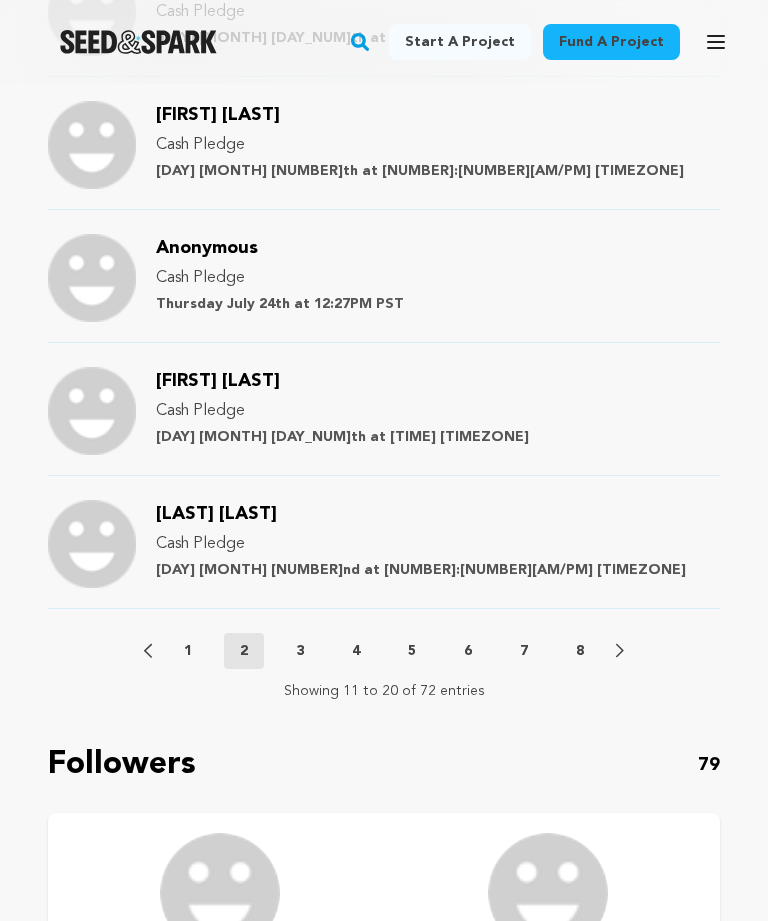 click on "3" at bounding box center [300, 652] 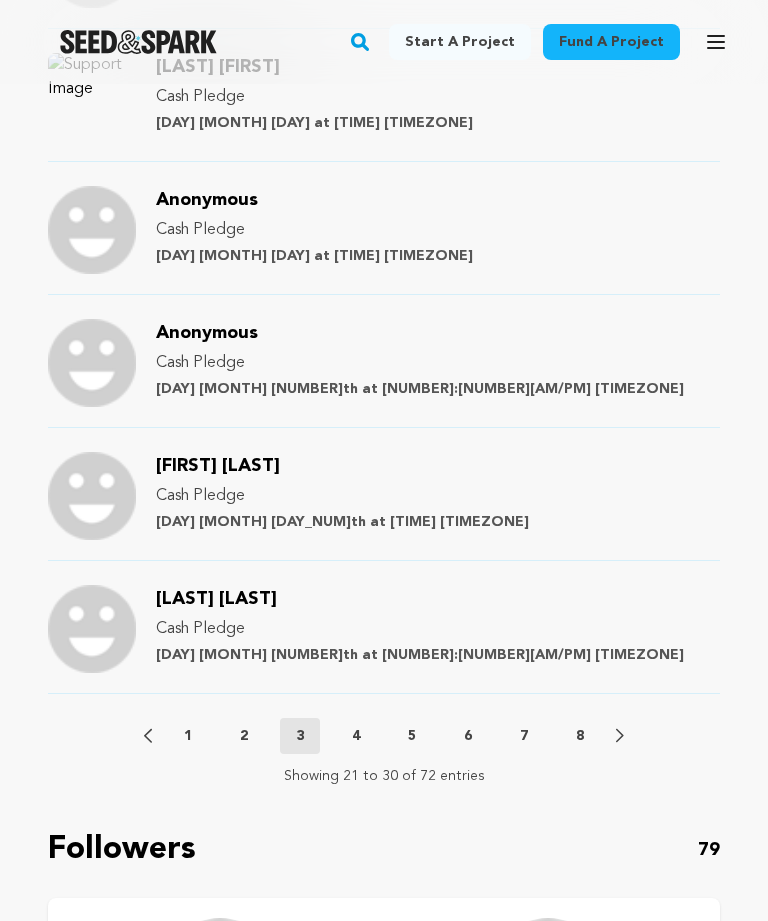 scroll, scrollTop: 2245, scrollLeft: 0, axis: vertical 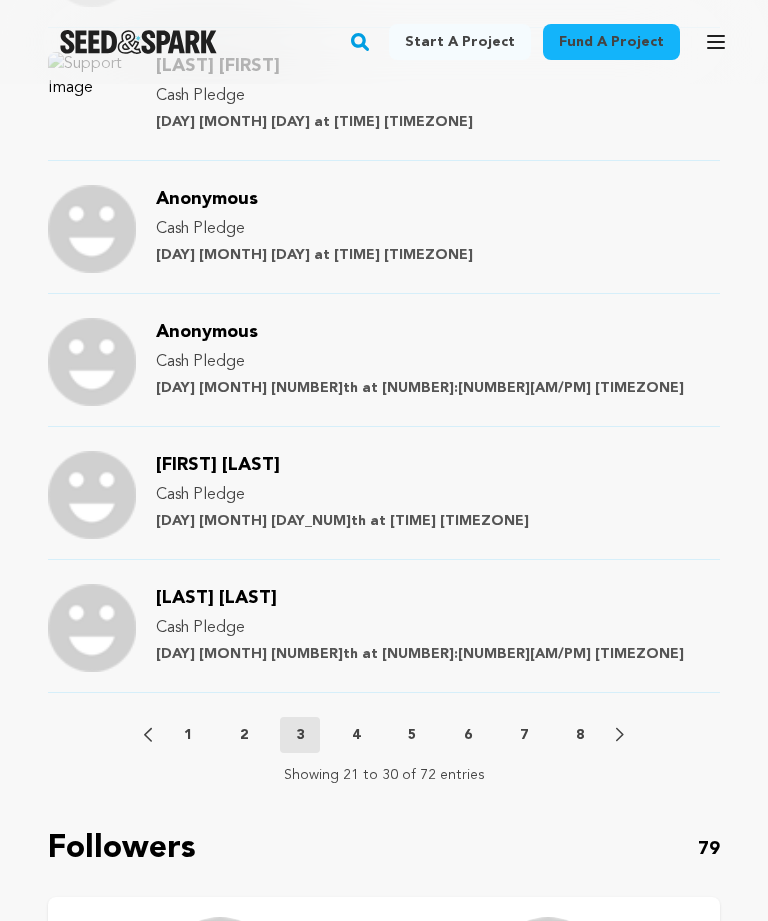 click on "4" at bounding box center (356, 735) 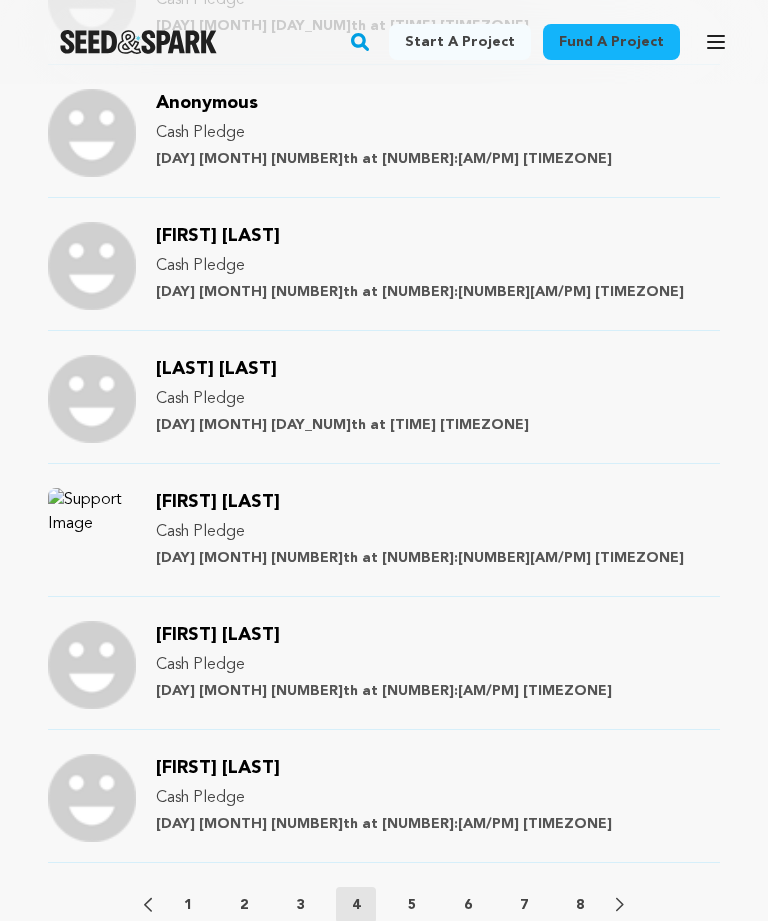 scroll, scrollTop: 2076, scrollLeft: 0, axis: vertical 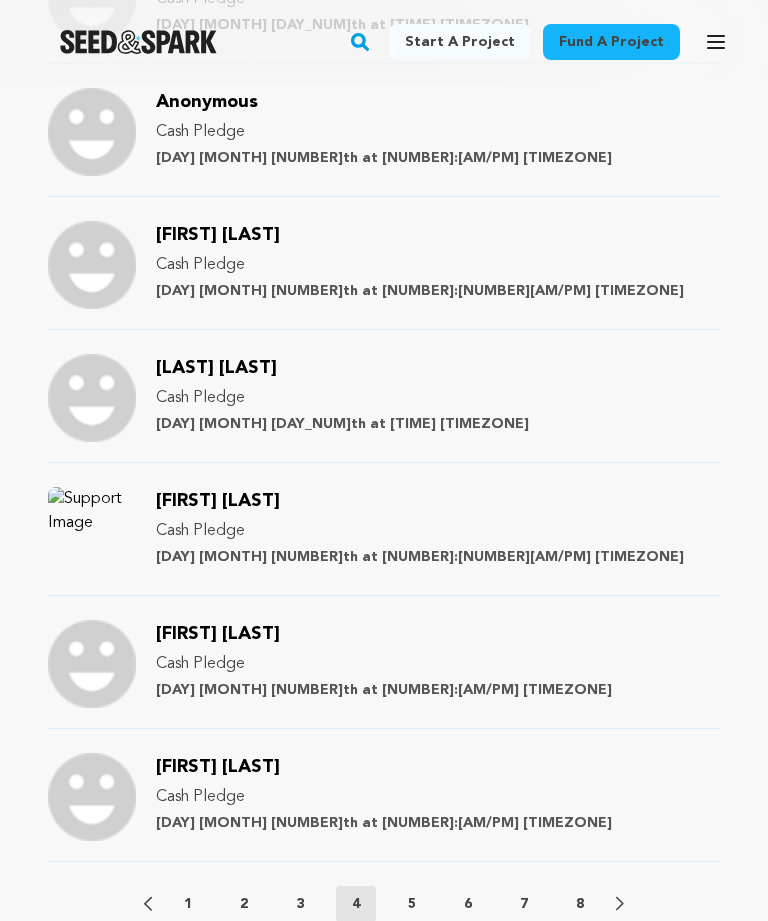 click on "5" at bounding box center [412, 904] 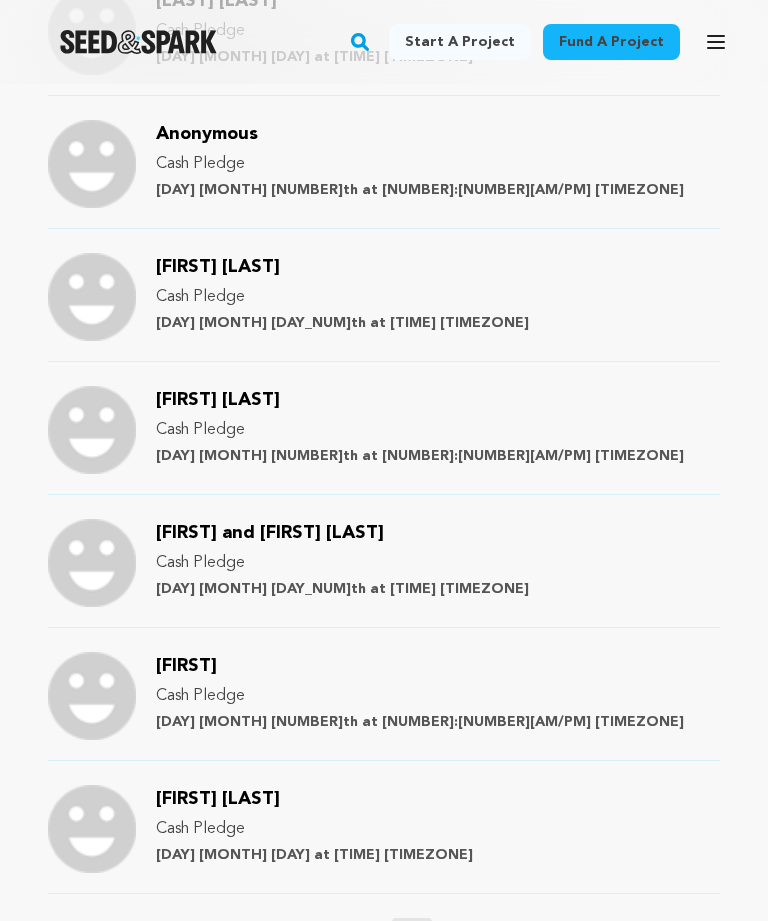 scroll, scrollTop: 2043, scrollLeft: 0, axis: vertical 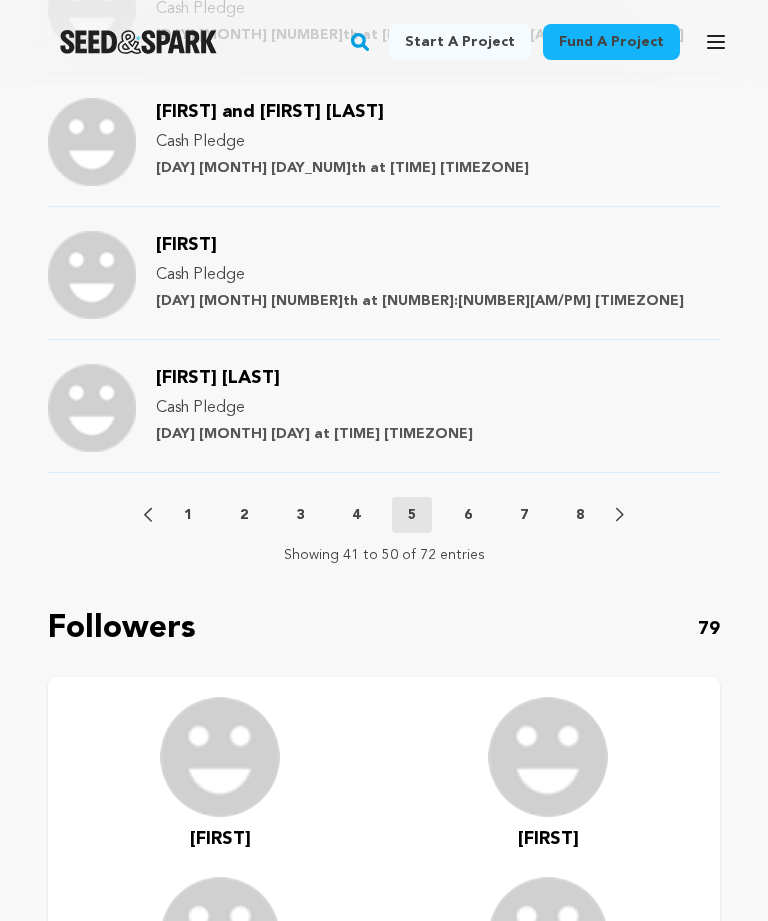 click on "6" at bounding box center [468, 516] 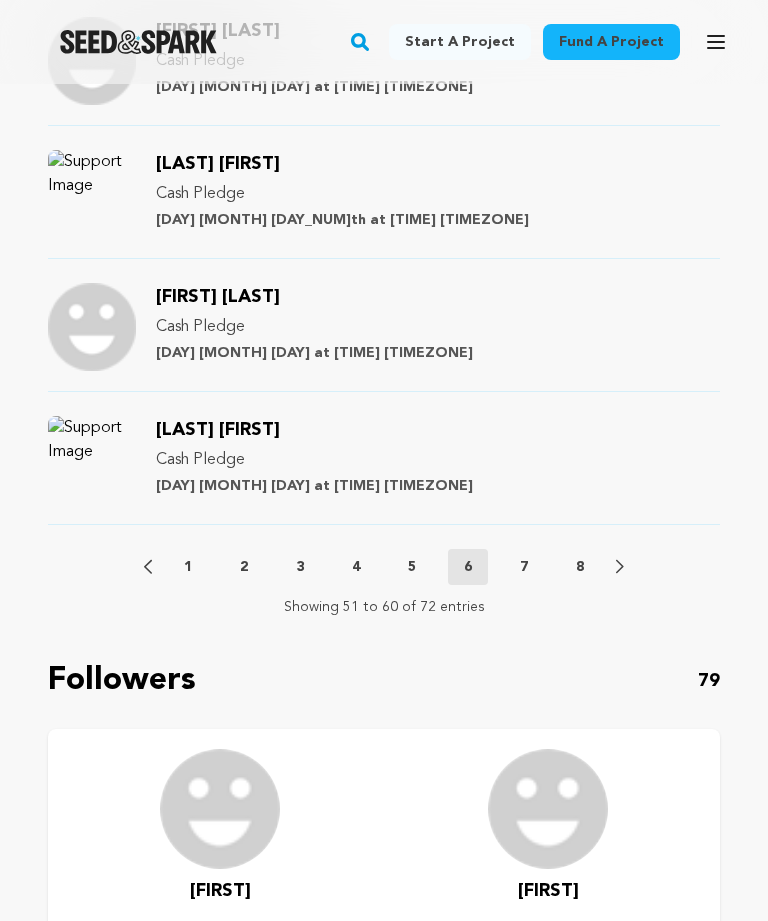 click on "7" at bounding box center [524, 568] 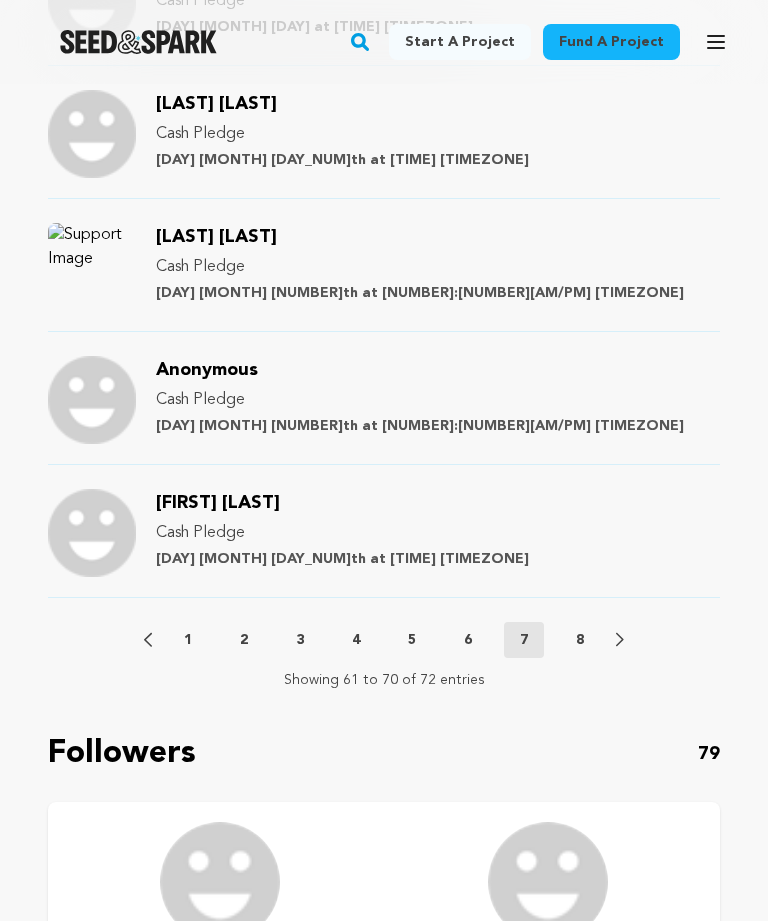 scroll, scrollTop: 2337, scrollLeft: 0, axis: vertical 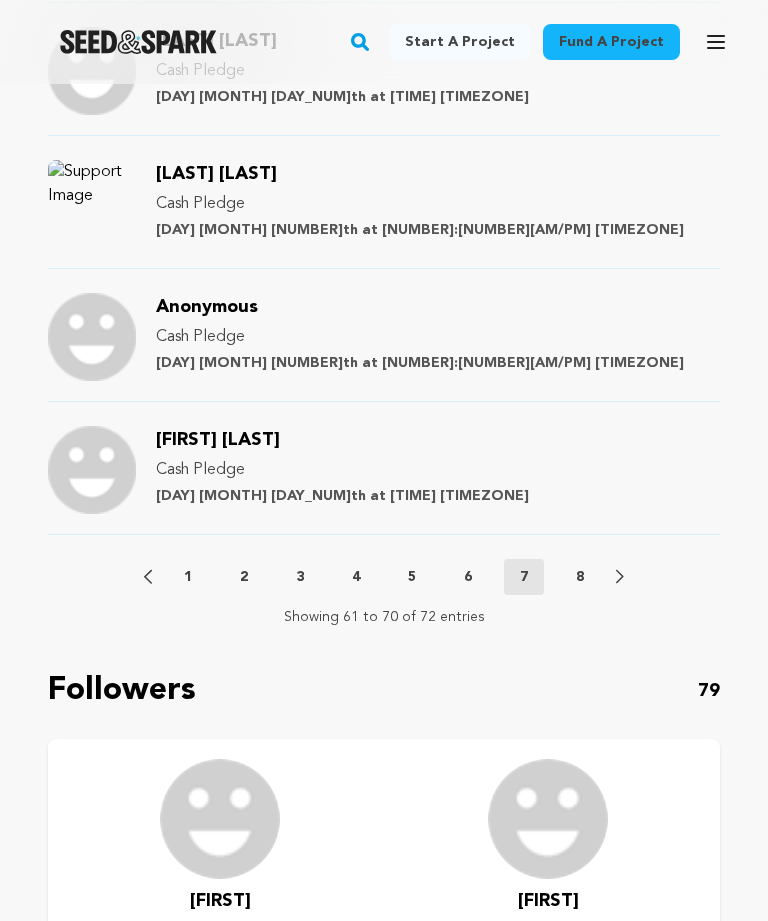 click on "8" at bounding box center [580, 578] 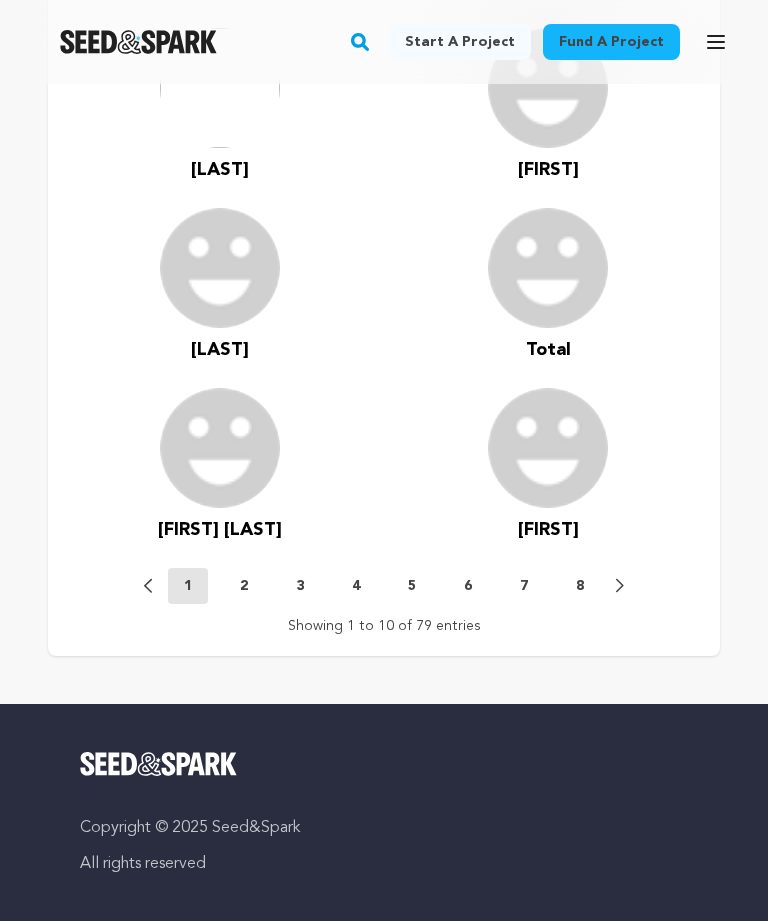 scroll, scrollTop: 2435, scrollLeft: 0, axis: vertical 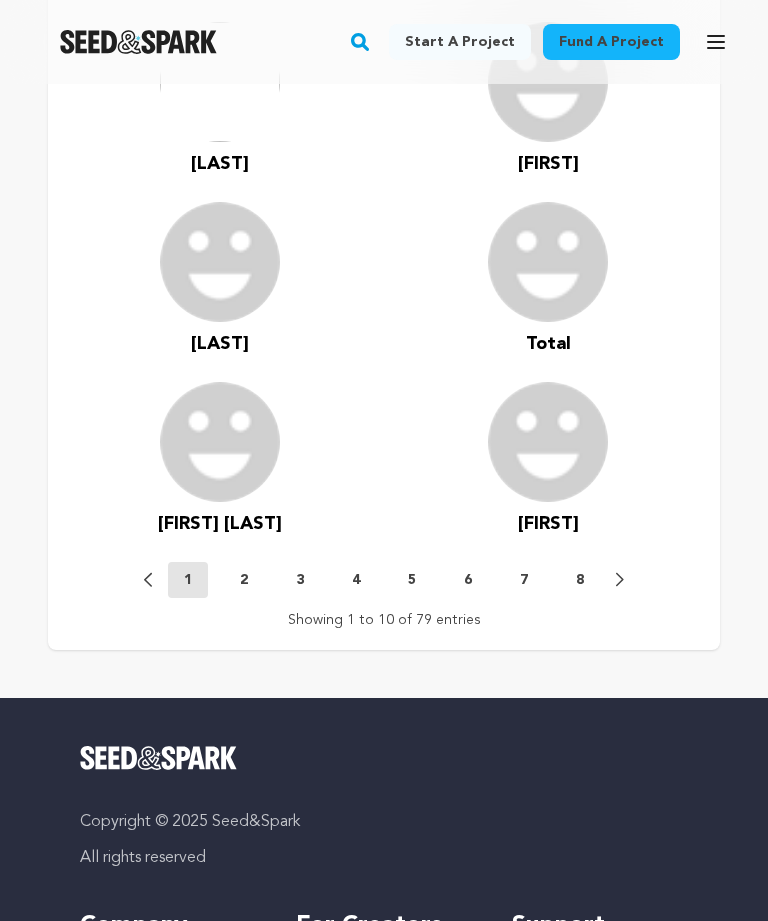 click on "2" at bounding box center (244, 581) 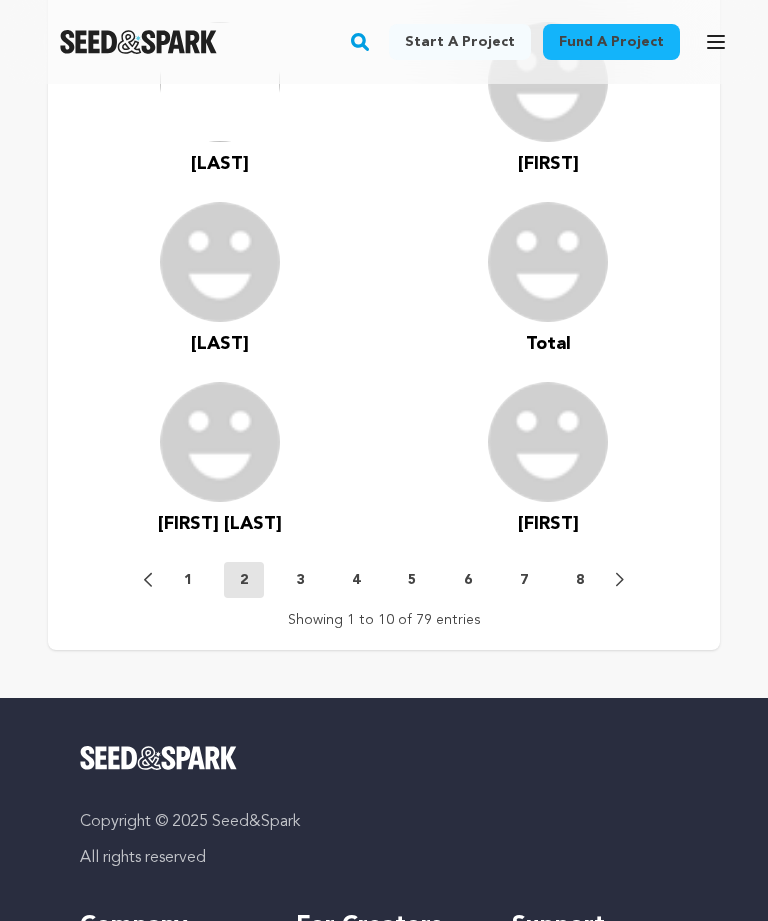 scroll, scrollTop: 2436, scrollLeft: 0, axis: vertical 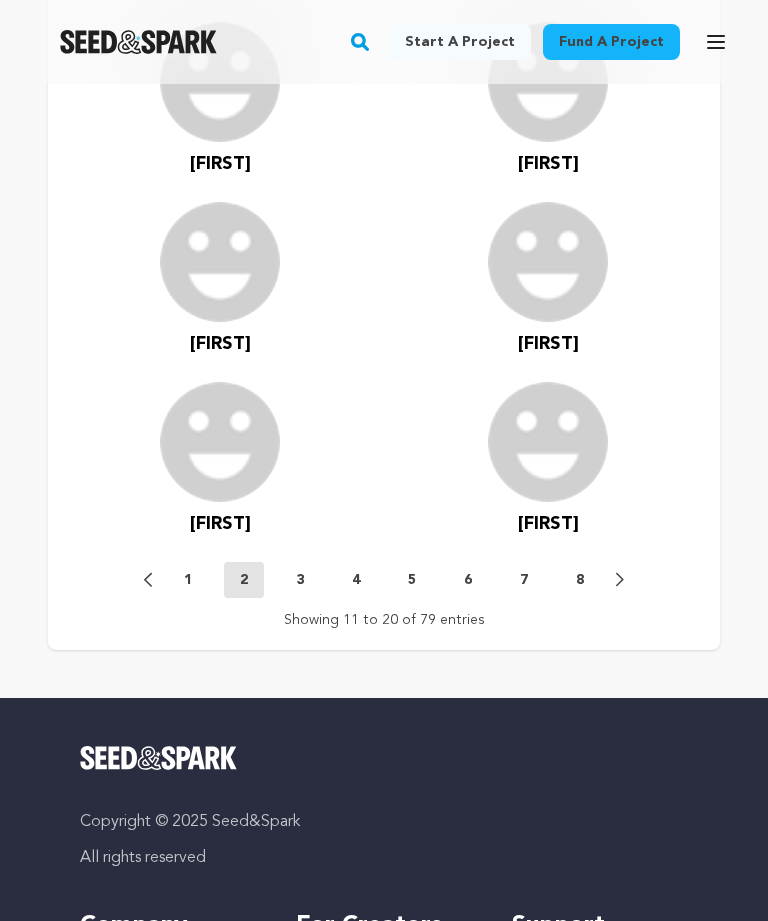 click on "8" at bounding box center (580, 580) 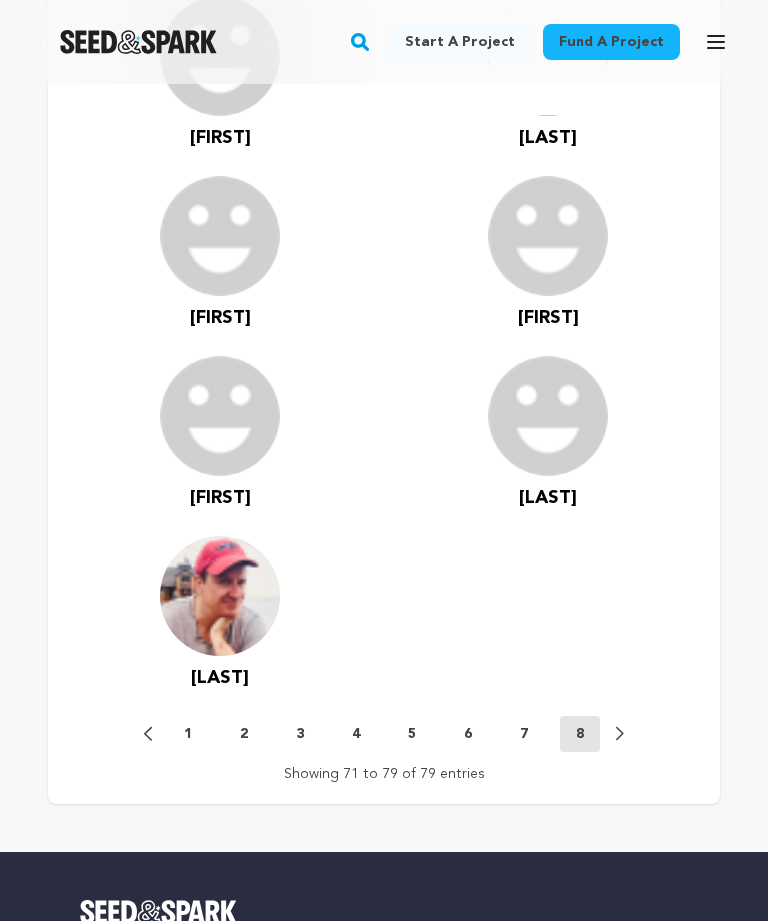 click on "7" at bounding box center [524, 735] 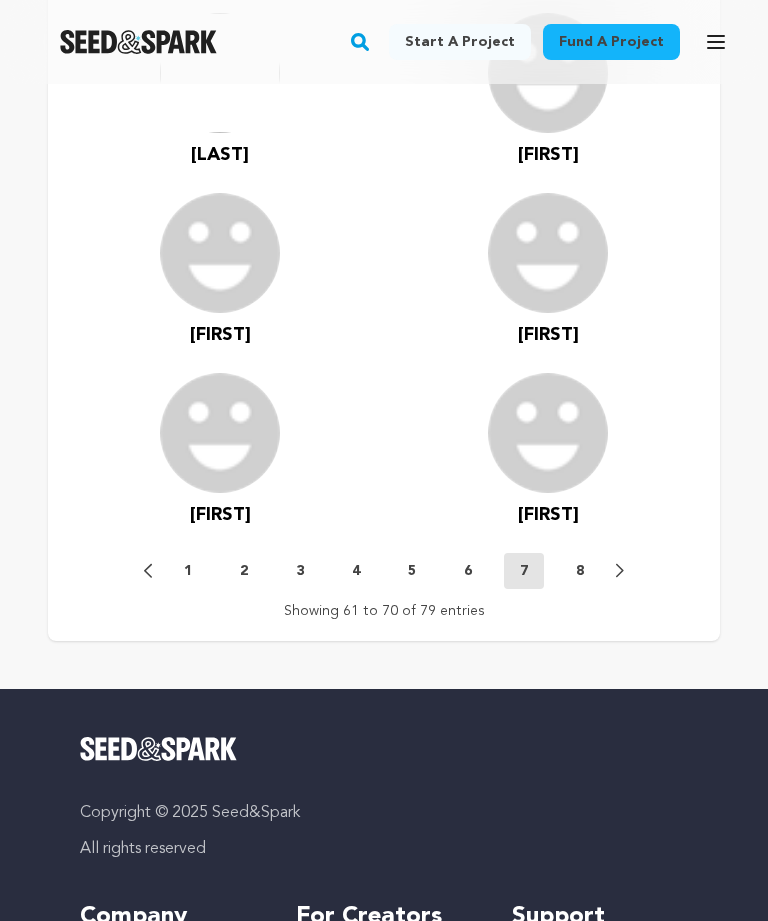 click on "6" at bounding box center [468, 572] 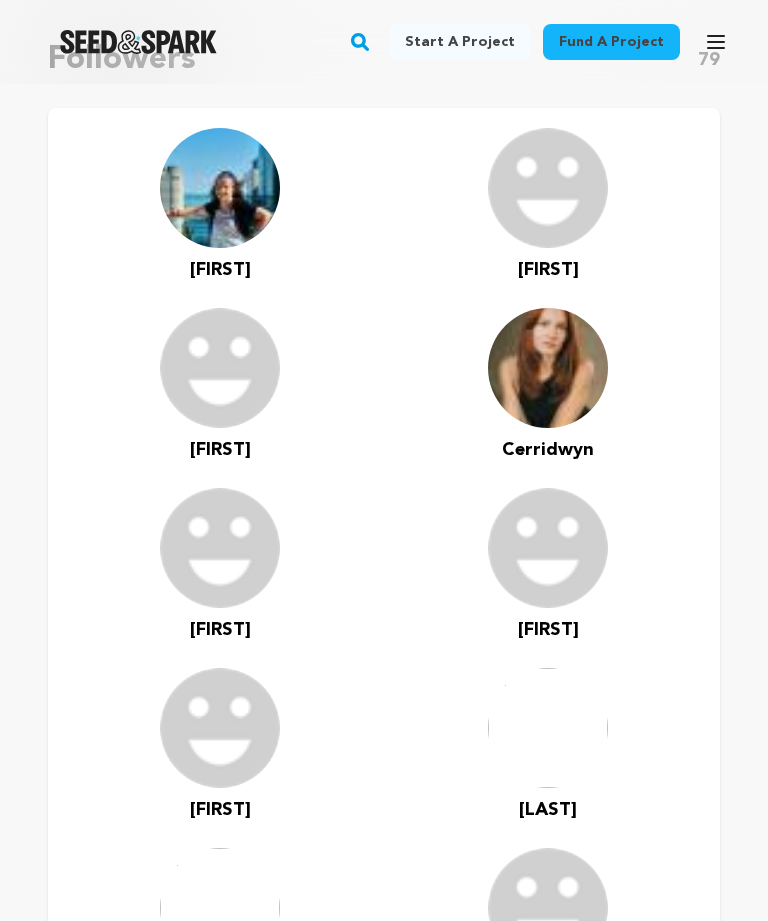 scroll, scrollTop: 1966, scrollLeft: 0, axis: vertical 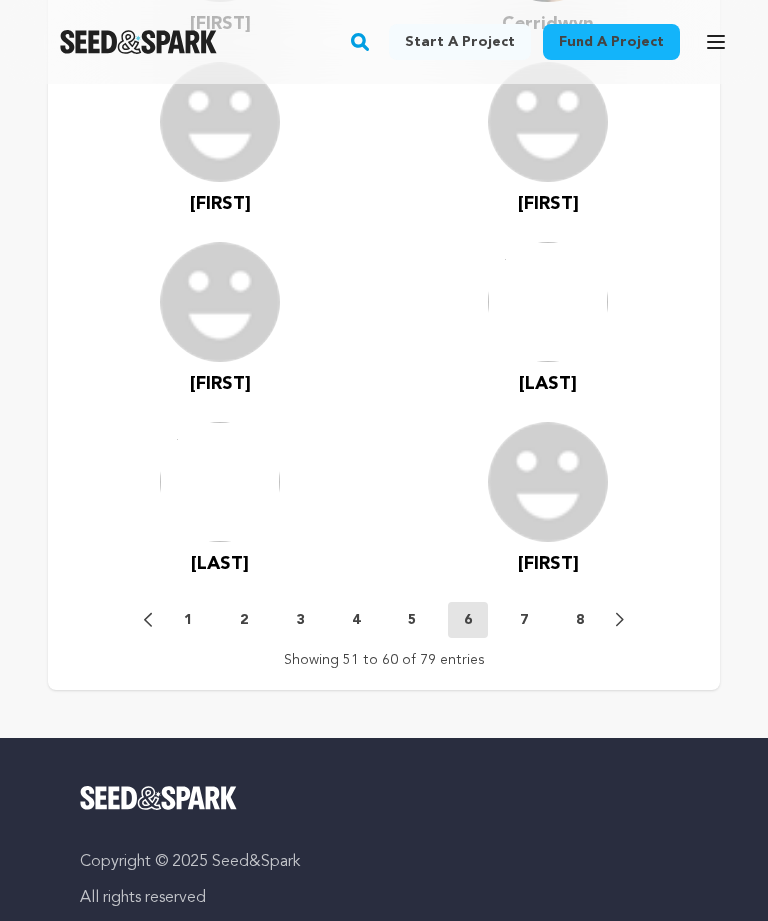 click on "5" at bounding box center [412, 621] 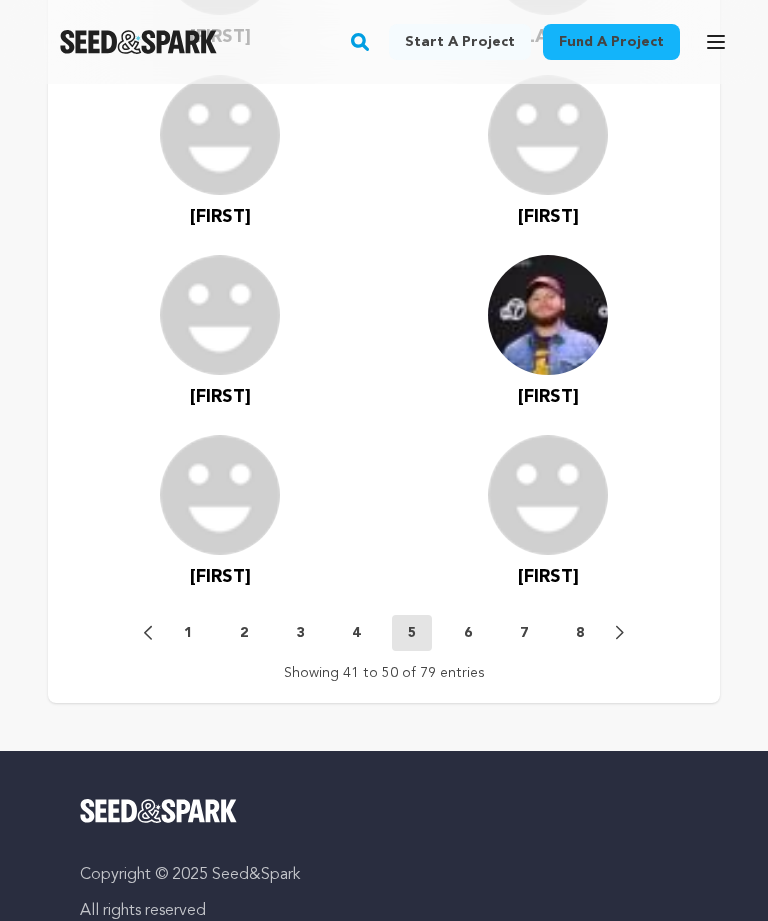 scroll, scrollTop: 2384, scrollLeft: 0, axis: vertical 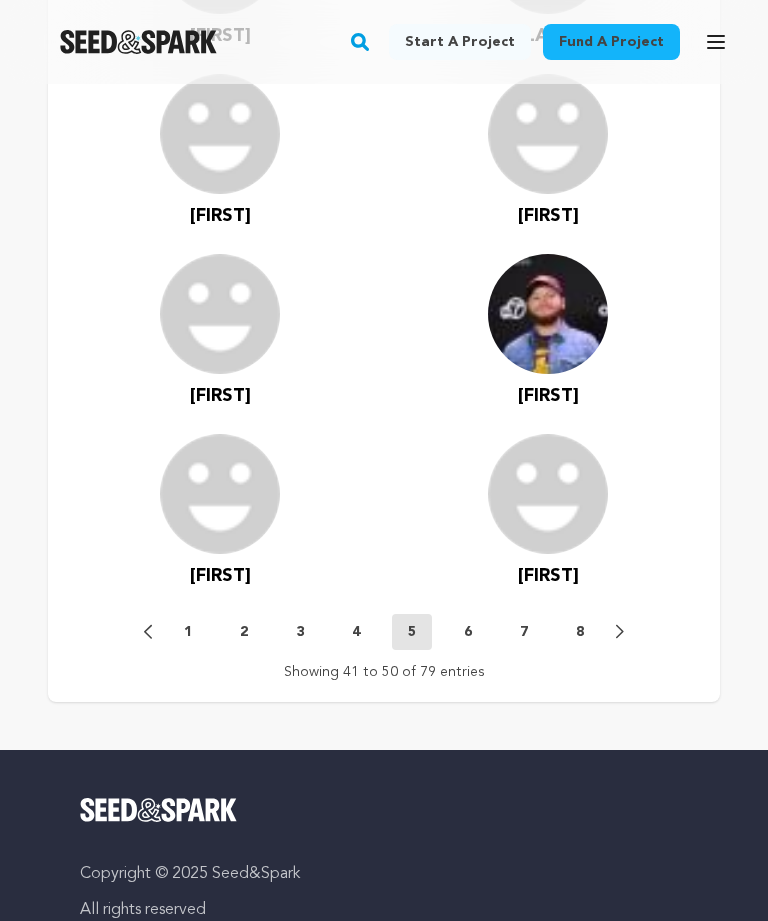 click on "4" at bounding box center (356, 632) 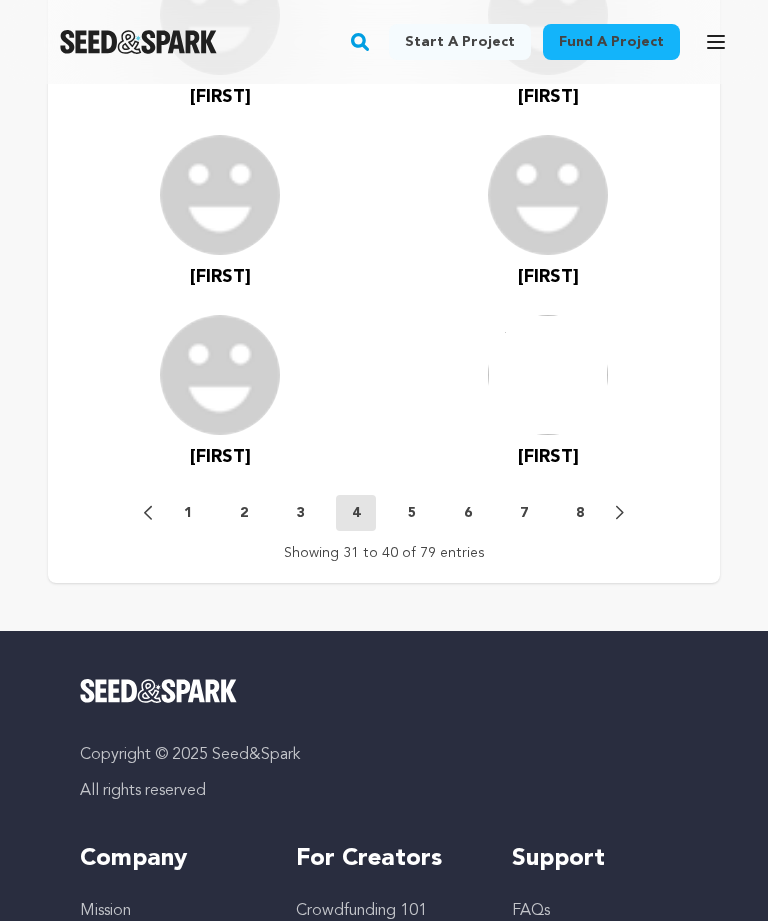 click on "3" at bounding box center (300, 514) 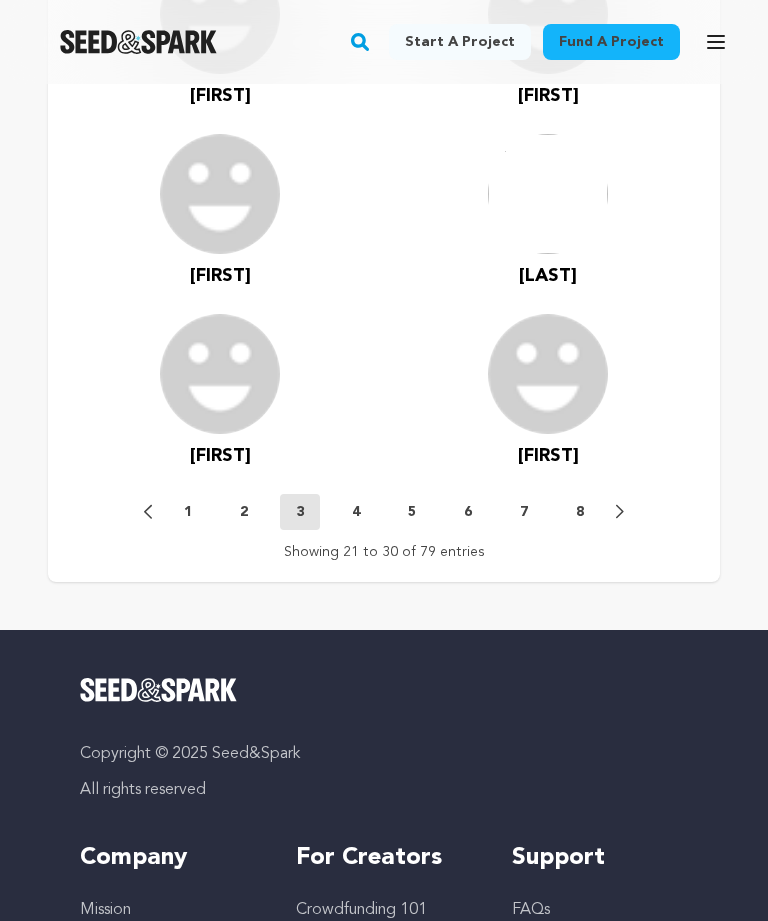 scroll, scrollTop: 2534, scrollLeft: 0, axis: vertical 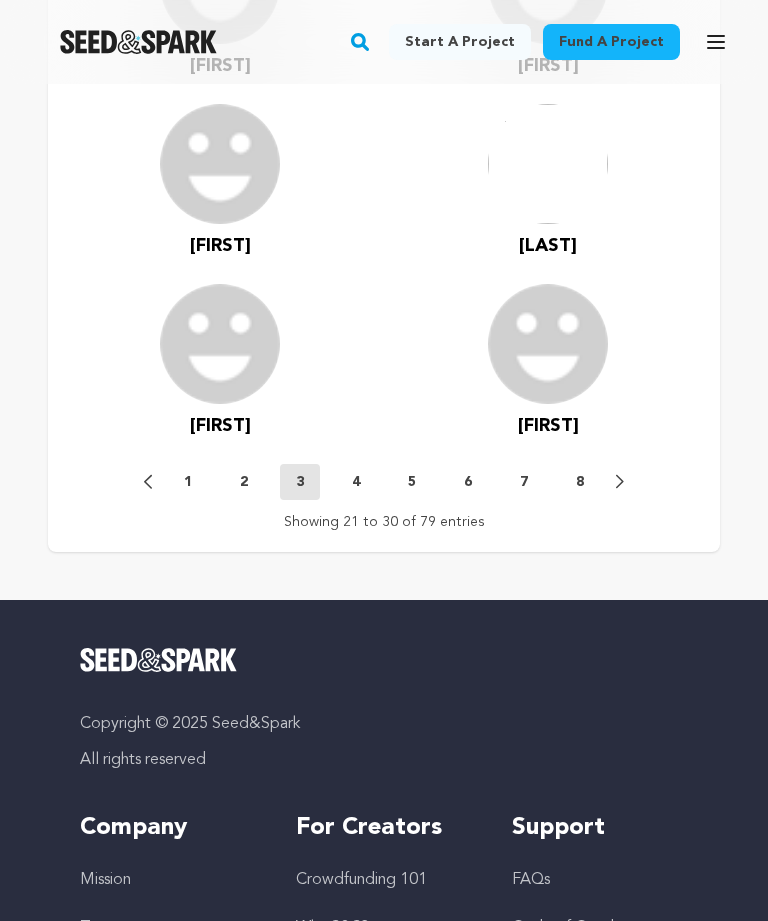 click on "2" at bounding box center (244, 482) 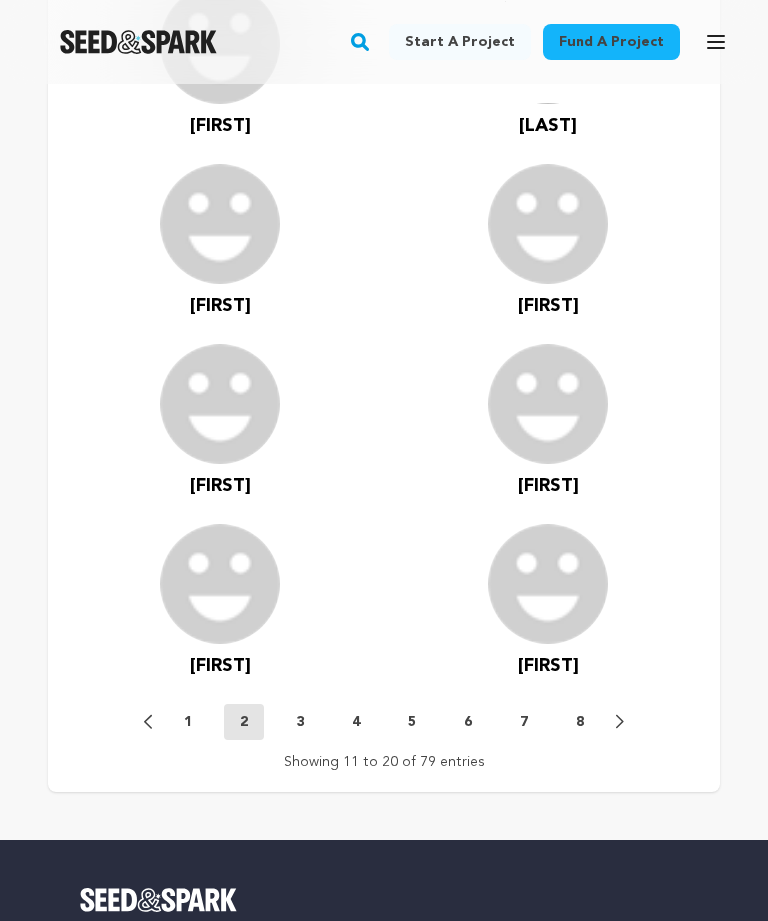 scroll, scrollTop: 2324, scrollLeft: 0, axis: vertical 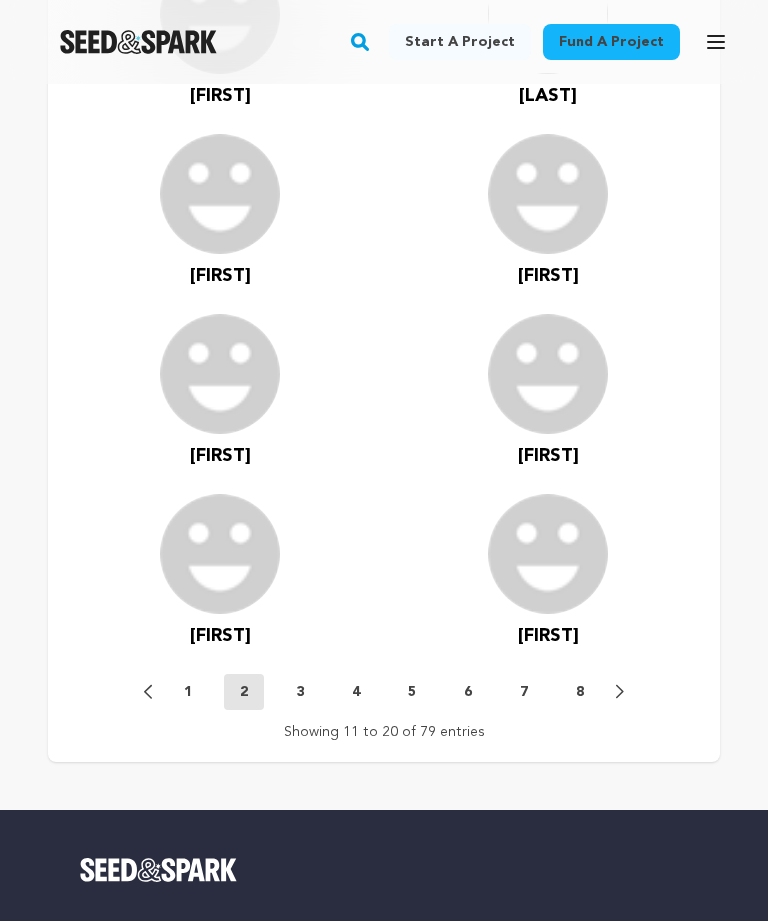 click on "1" at bounding box center (188, 692) 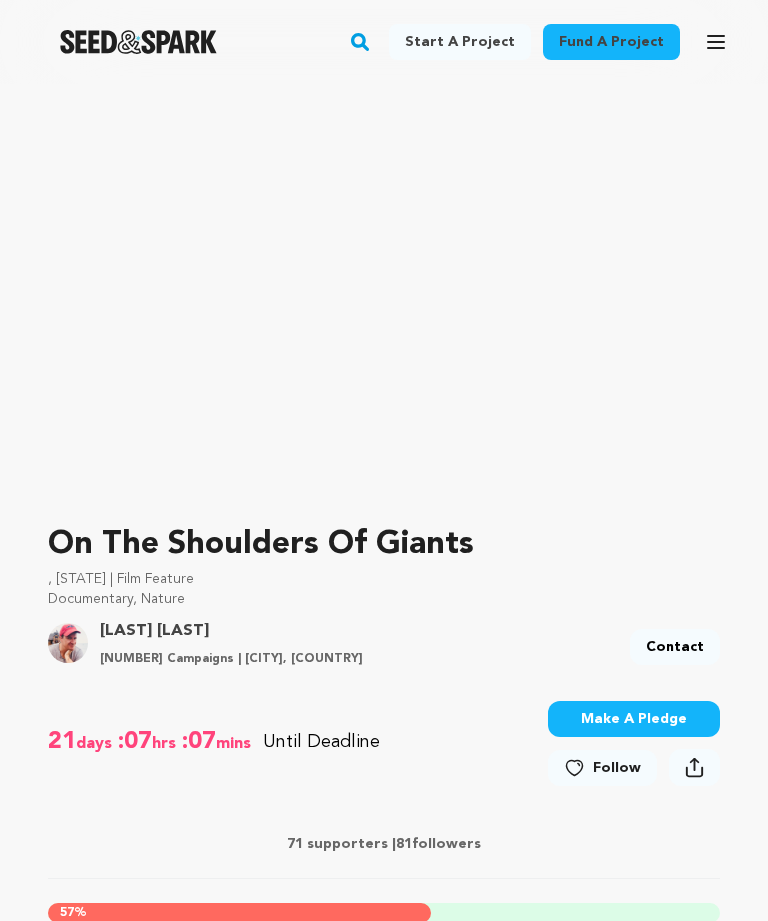 scroll, scrollTop: 178, scrollLeft: 0, axis: vertical 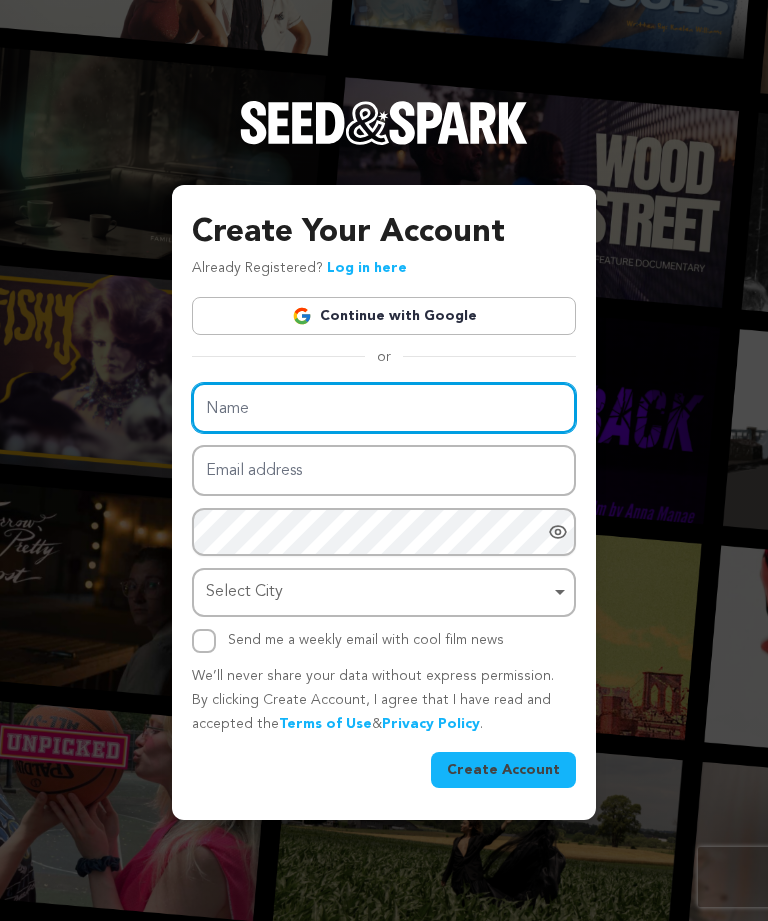 click on "Name" at bounding box center (384, 408) 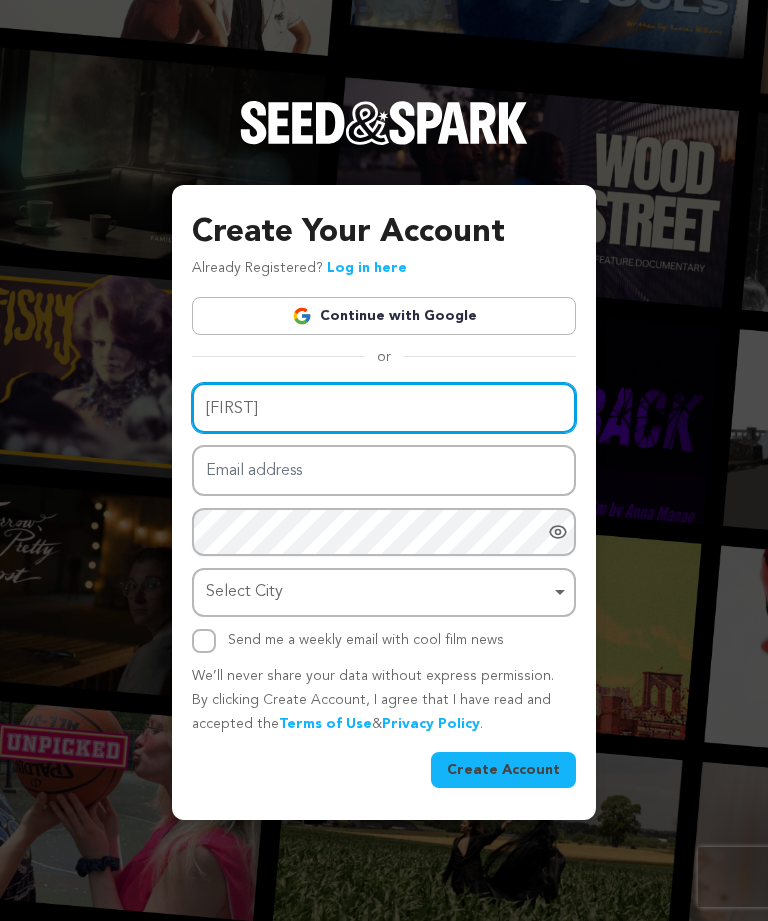 type on "Sidney" 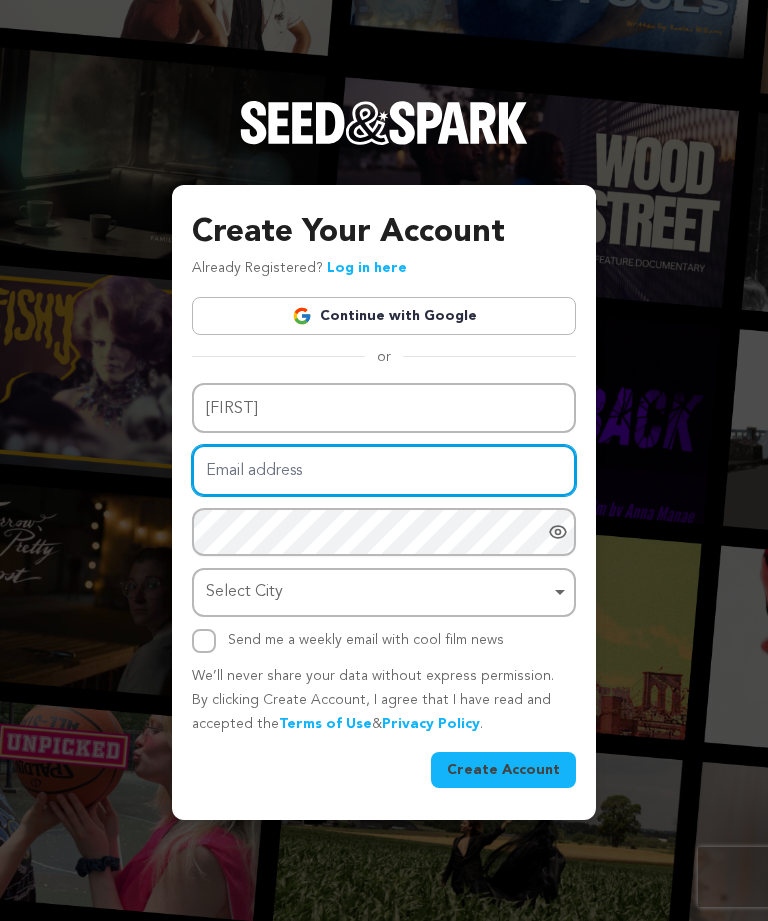 click on "Email address" at bounding box center (384, 470) 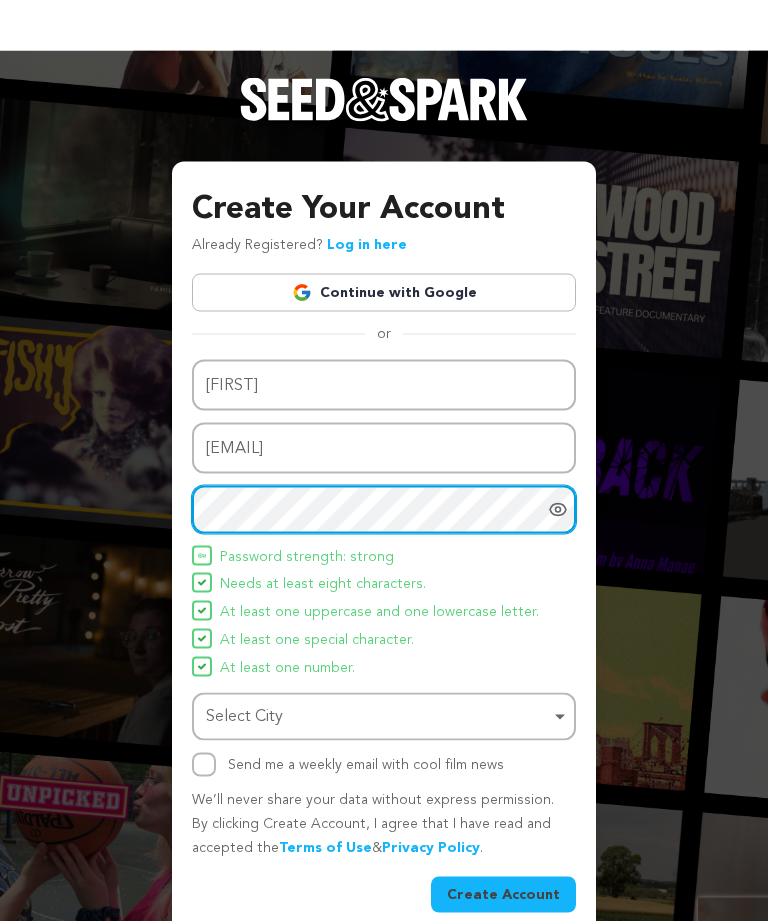 scroll, scrollTop: 51, scrollLeft: 0, axis: vertical 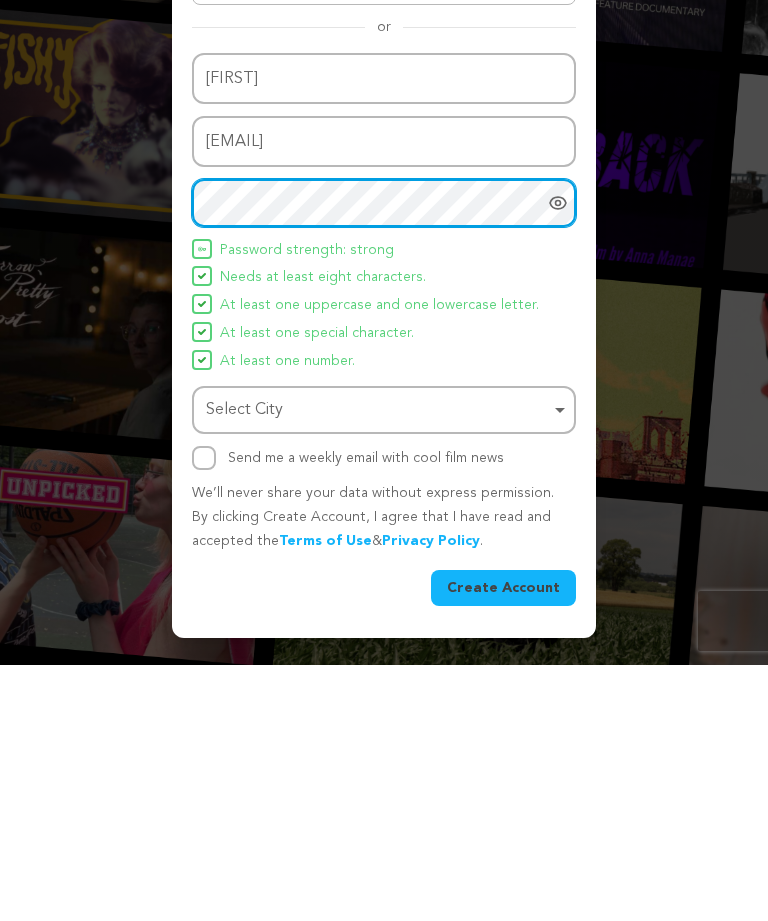 click on "Select City  Select City Remove item" at bounding box center [384, 666] 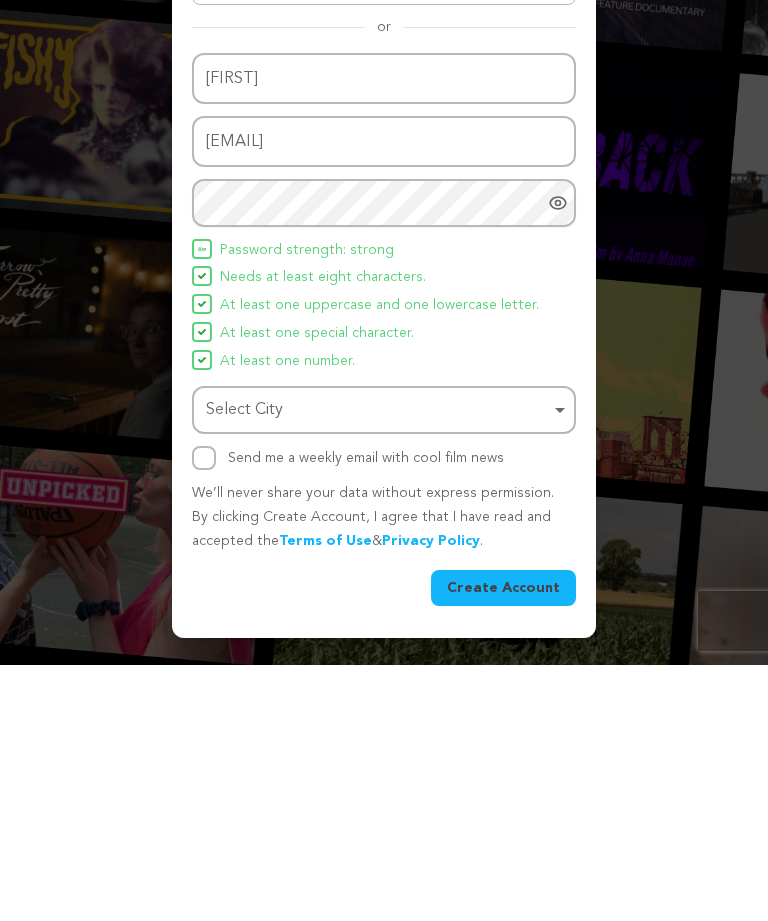 scroll, scrollTop: 0, scrollLeft: 0, axis: both 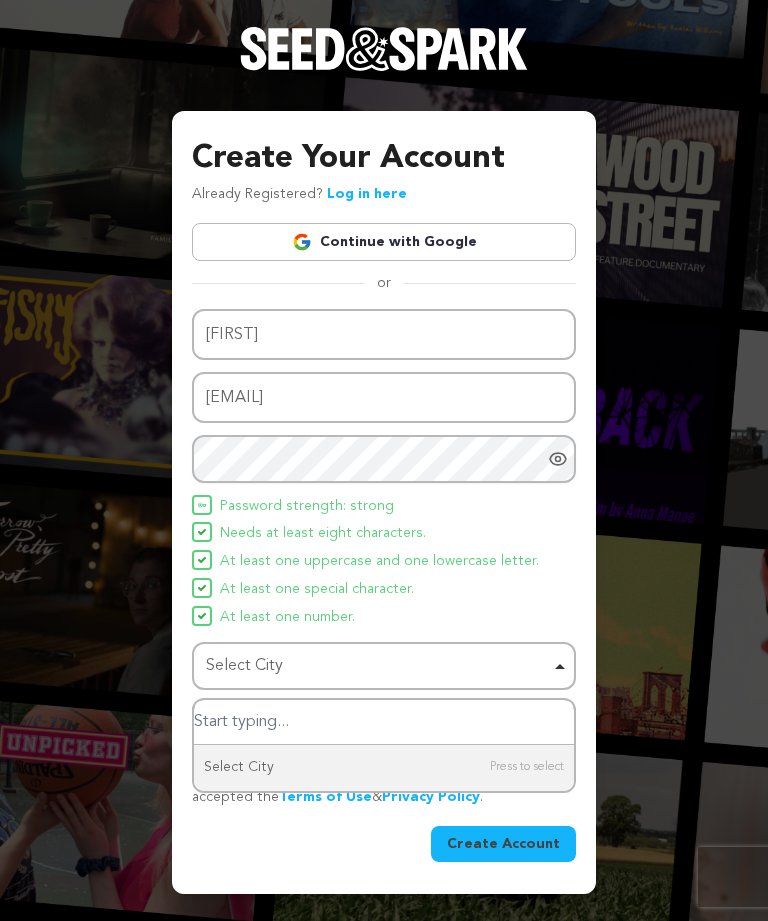 click on "Select City Remove item" at bounding box center [378, 666] 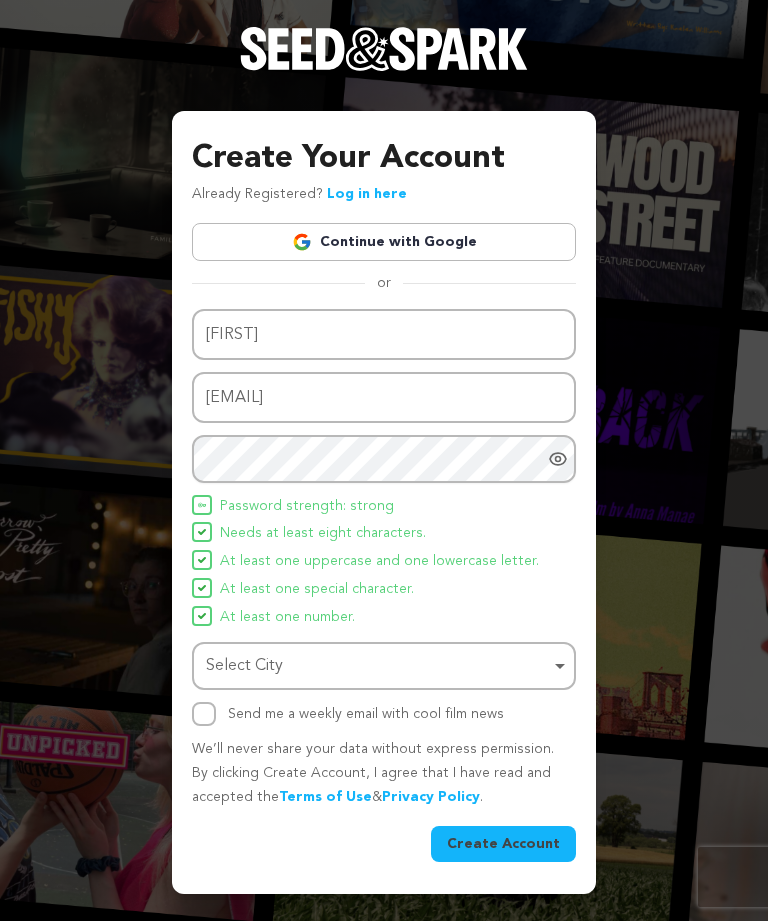 click on "Select City Remove item" at bounding box center [378, 666] 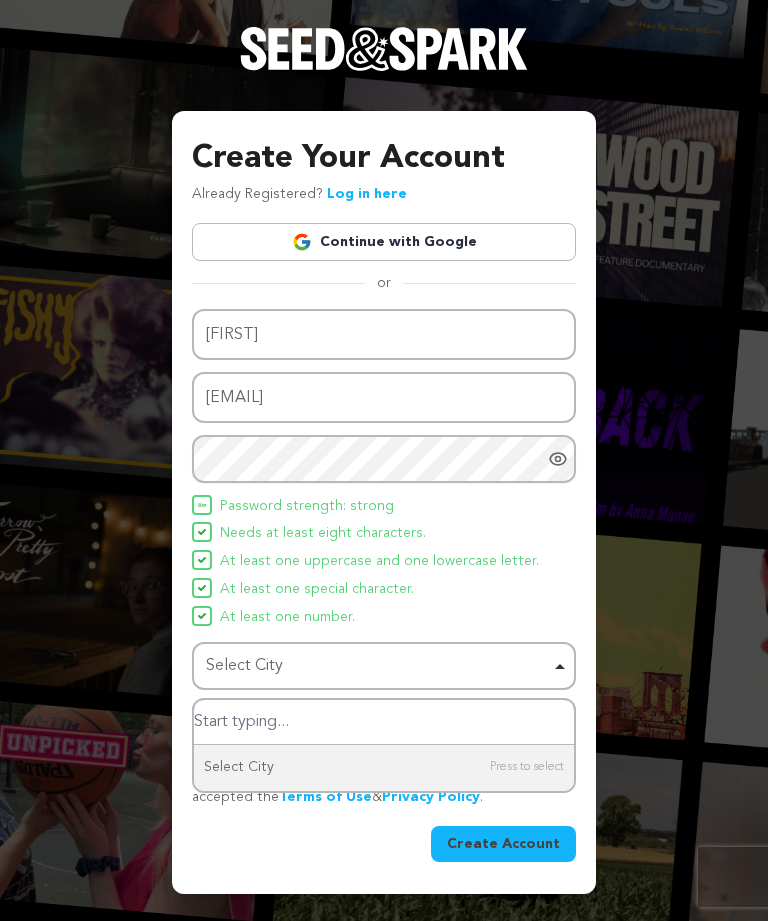 click at bounding box center (384, 722) 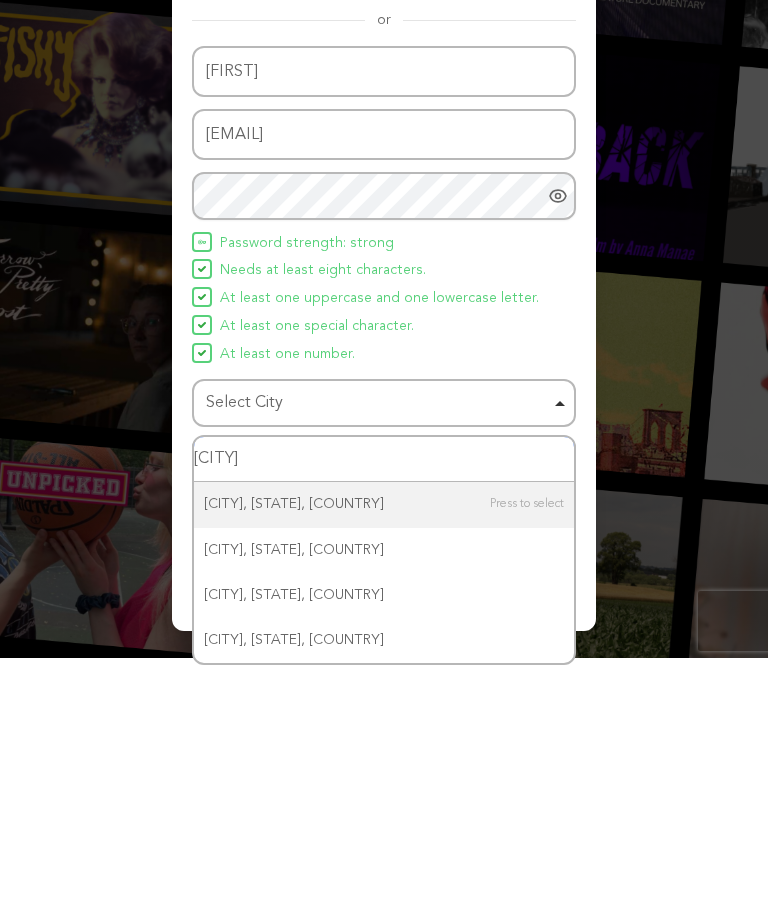 type on "Alexandria" 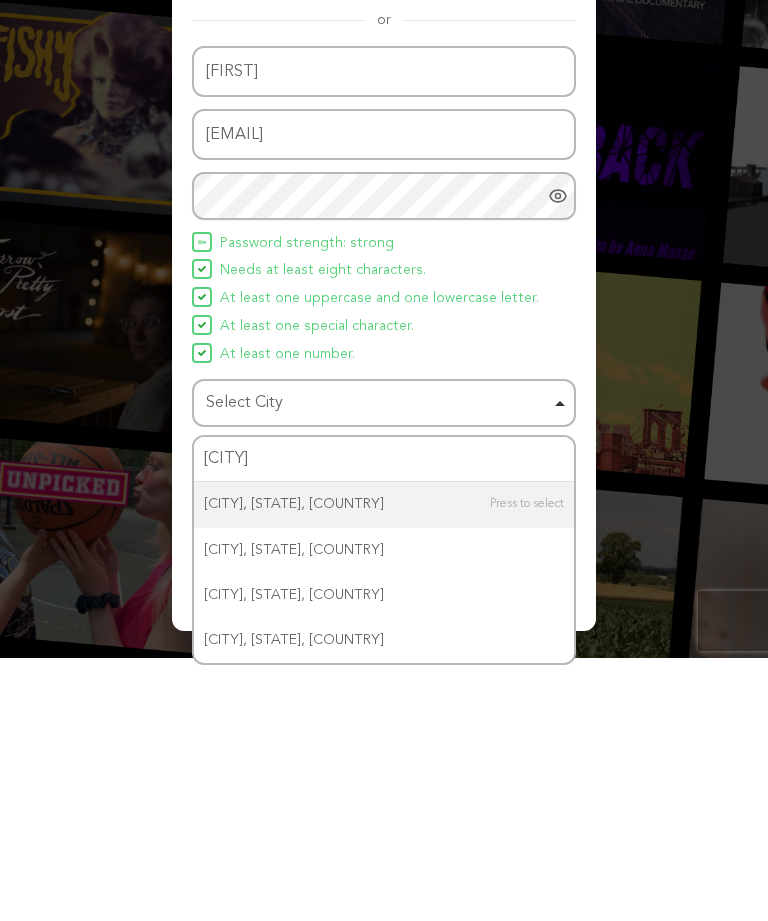 type 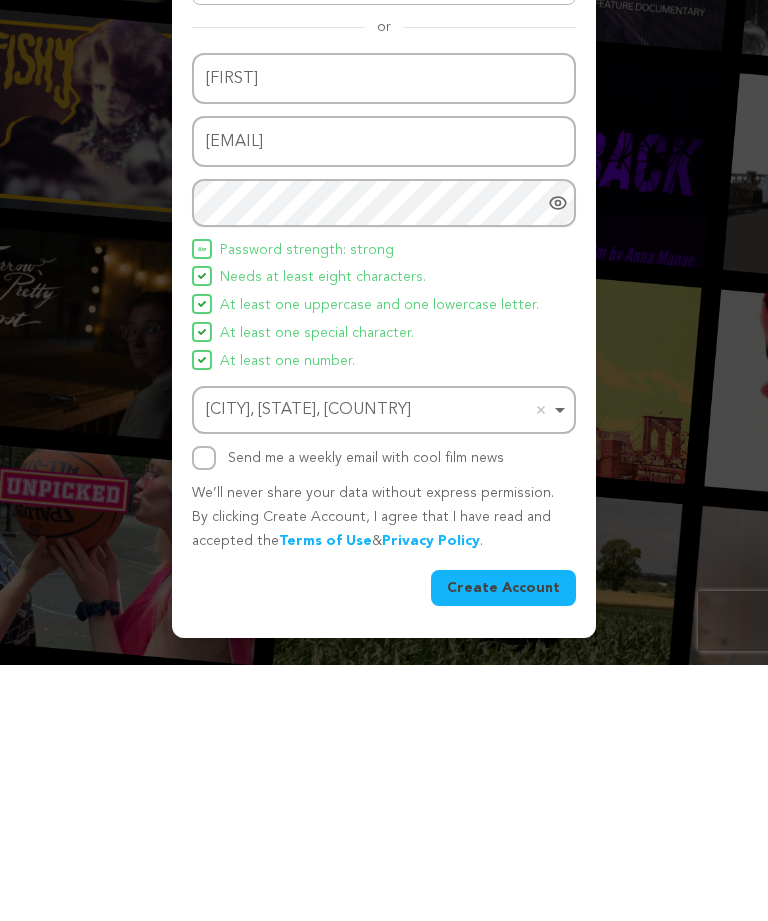scroll, scrollTop: 0, scrollLeft: 0, axis: both 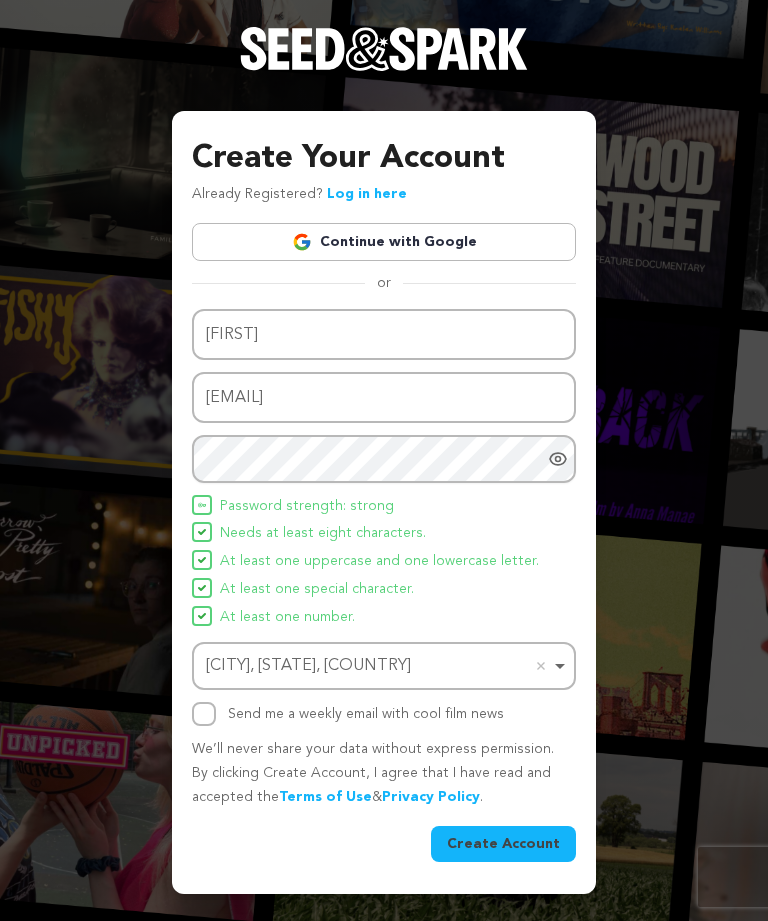 click on "Create Account" at bounding box center [503, 844] 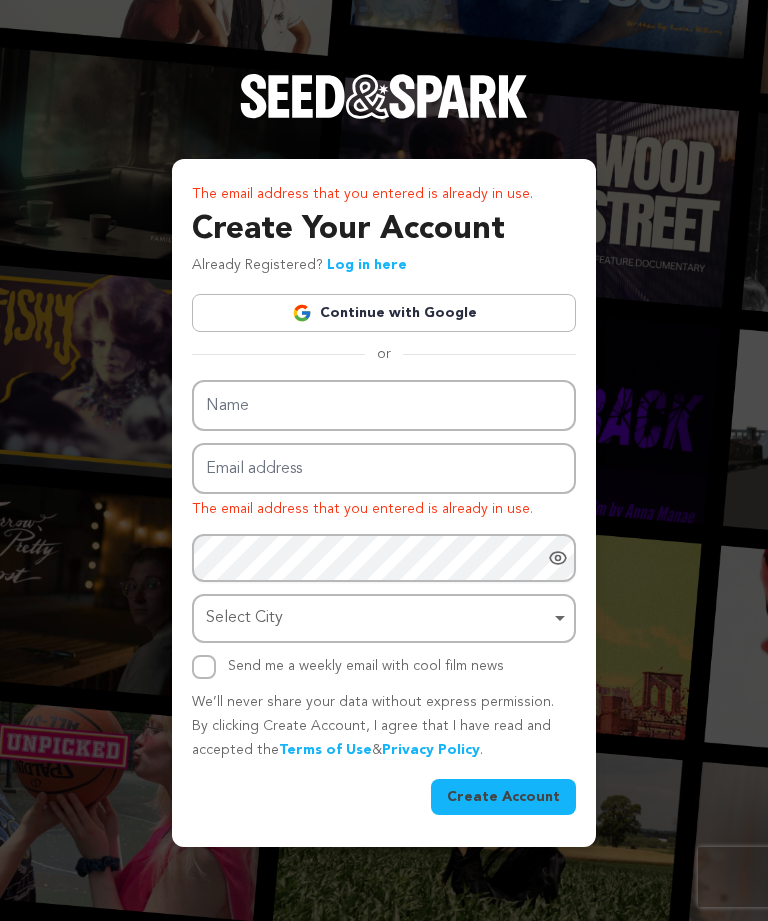 scroll, scrollTop: 0, scrollLeft: 0, axis: both 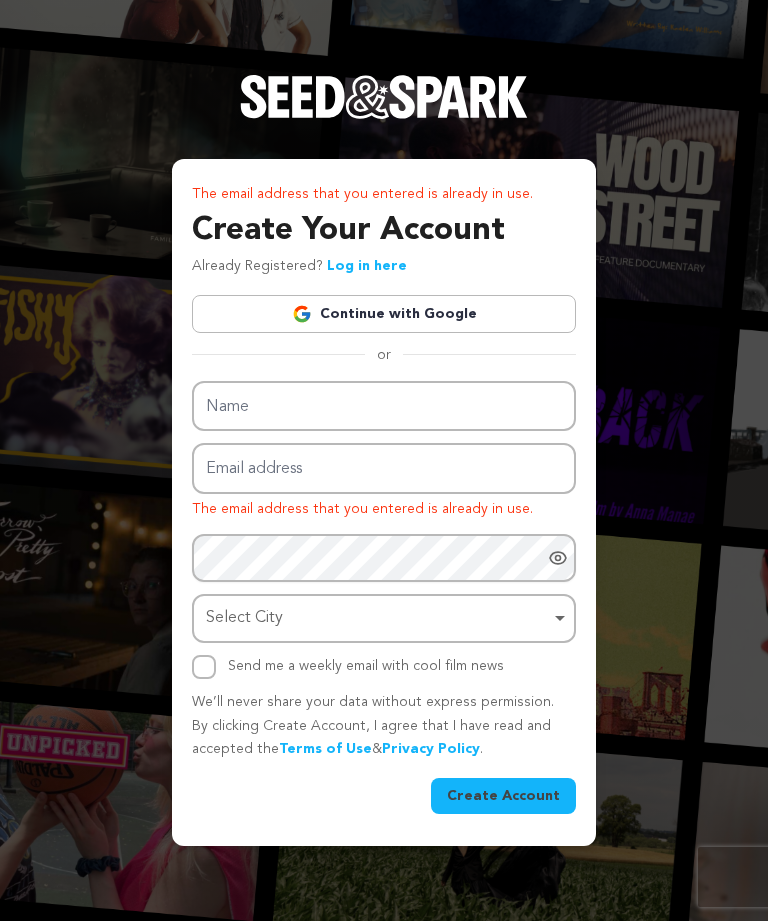 click on "The email address that you entered is already in use.
Create Your Account
Already Registered?
Log in here
Continue with Google
or
eyJpdiI6IjNET0d4RTlTY09SamFRcUpIdmFtblE9PSIsInZhbHVlIjoickNzWnRGaVJqWkRHQkJZeXdiZzFxZz09IiwibWFjIjoiYzZhNDc5MzFmOGM3NjUwNzE5NTE0ODc2Yjk2ZWUyNjlmM2NlZGI3NWJlY2FhMGVkM2JmNDc4NWJhMmQ3NzkzYiIsInRhZyI6IiJ9" at bounding box center (384, 460) 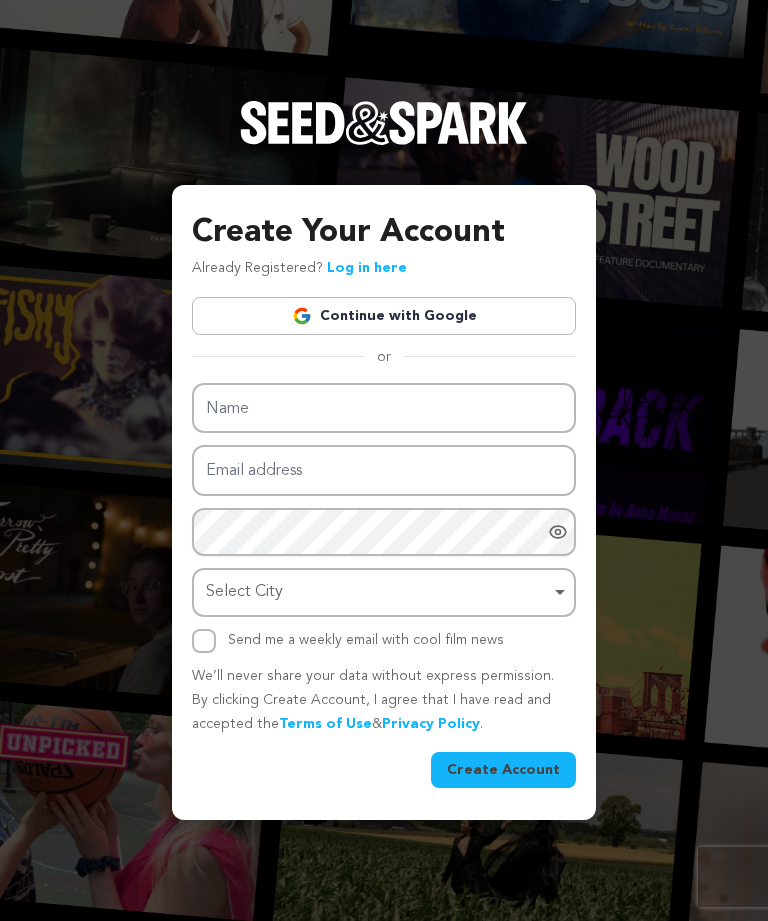 scroll, scrollTop: 64, scrollLeft: 0, axis: vertical 